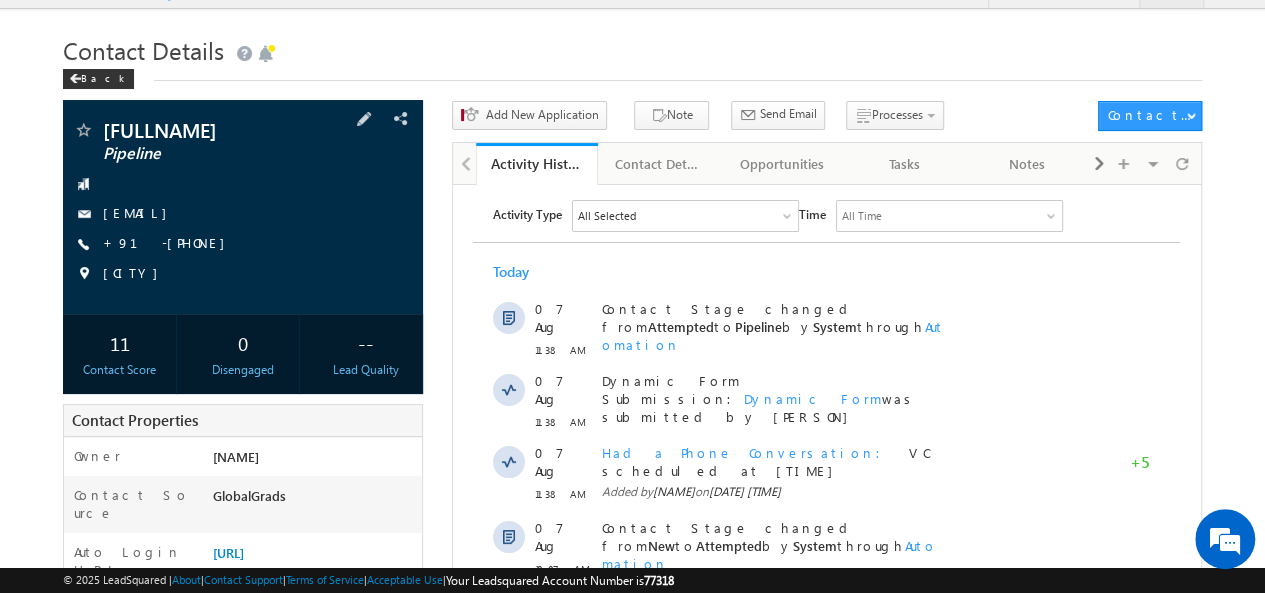scroll, scrollTop: 0, scrollLeft: 0, axis: both 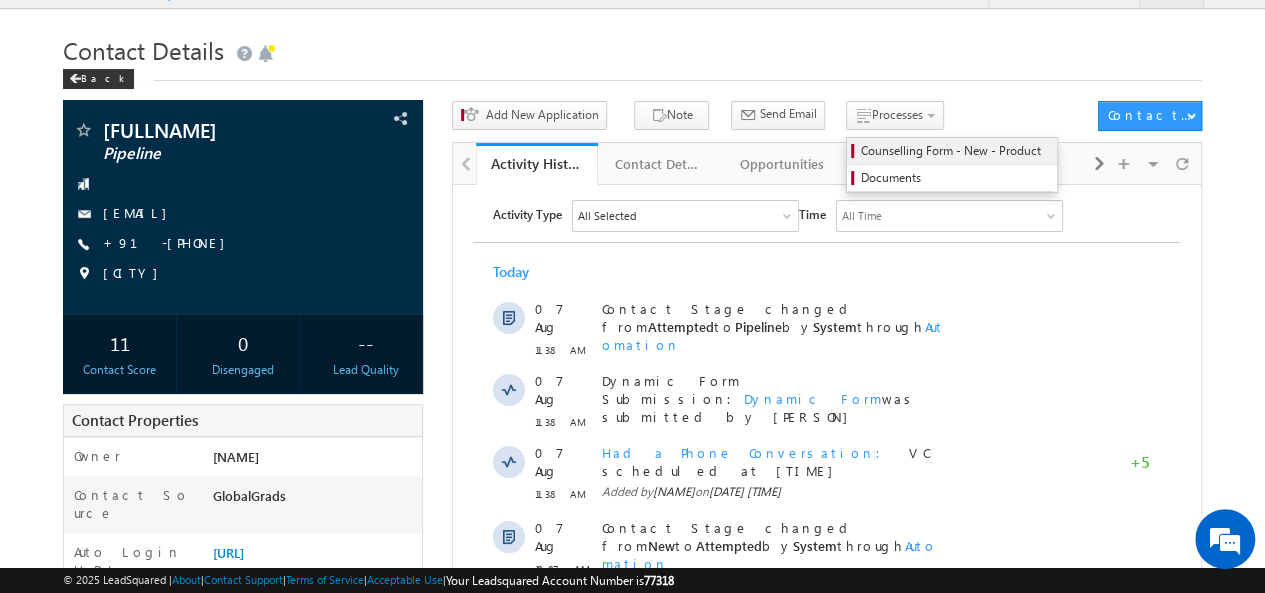 click on "Counselling Form - New - Product" at bounding box center (955, 151) 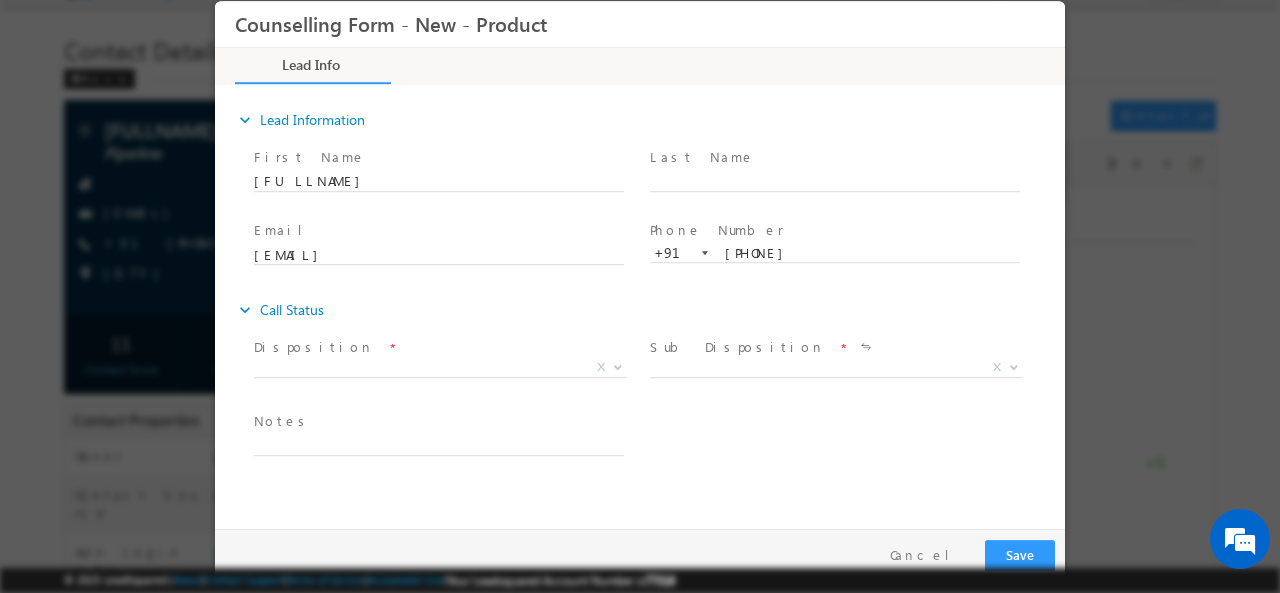 scroll, scrollTop: 0, scrollLeft: 0, axis: both 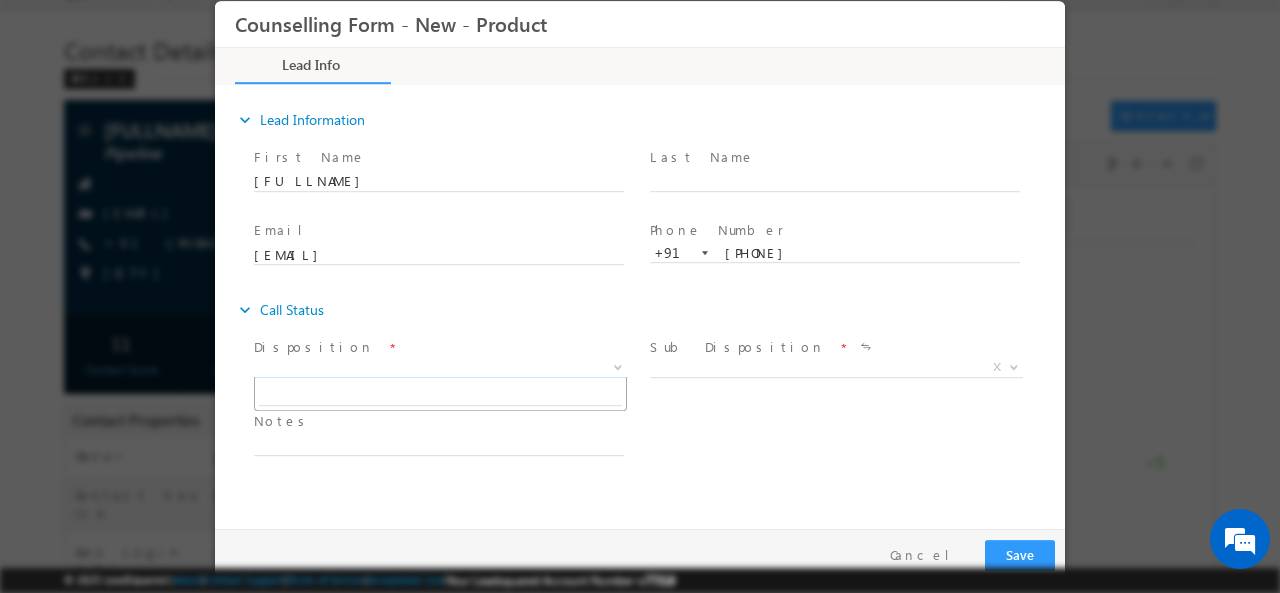 click on "X" at bounding box center (440, 367) 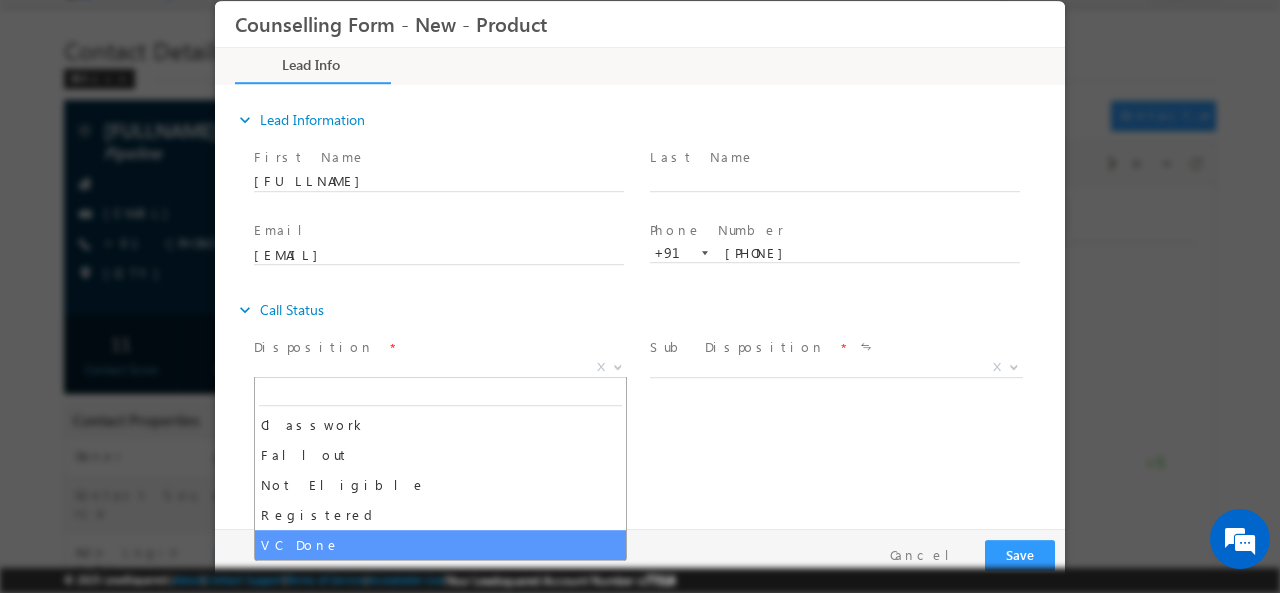 select on "VC Done" 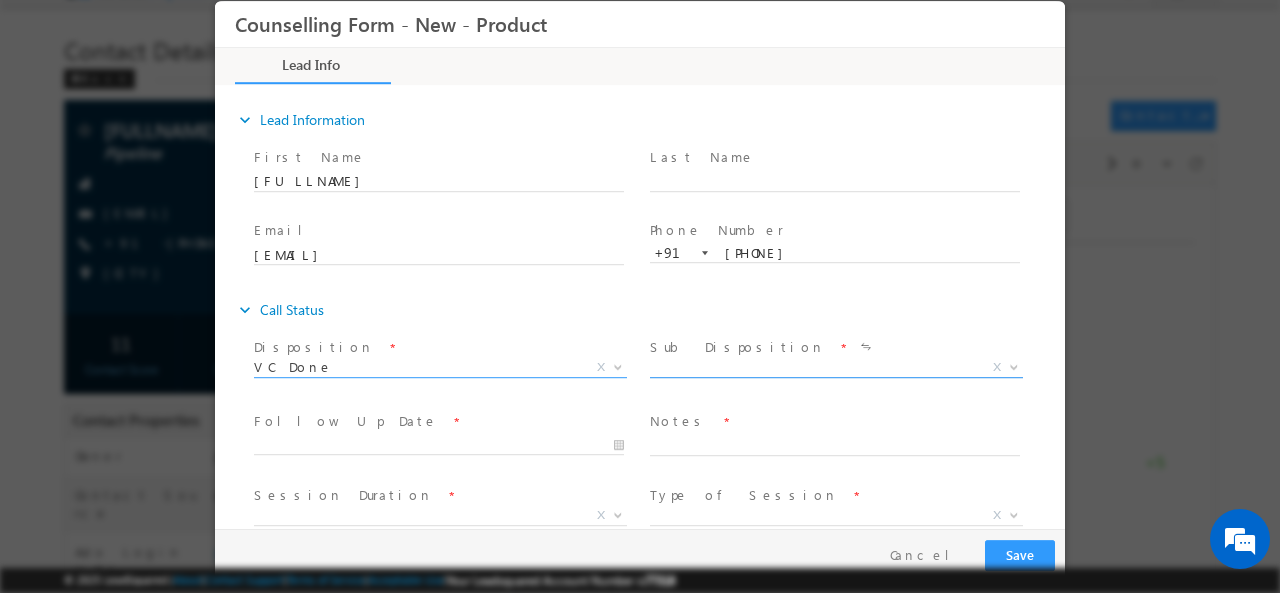 click on "X" at bounding box center [836, 367] 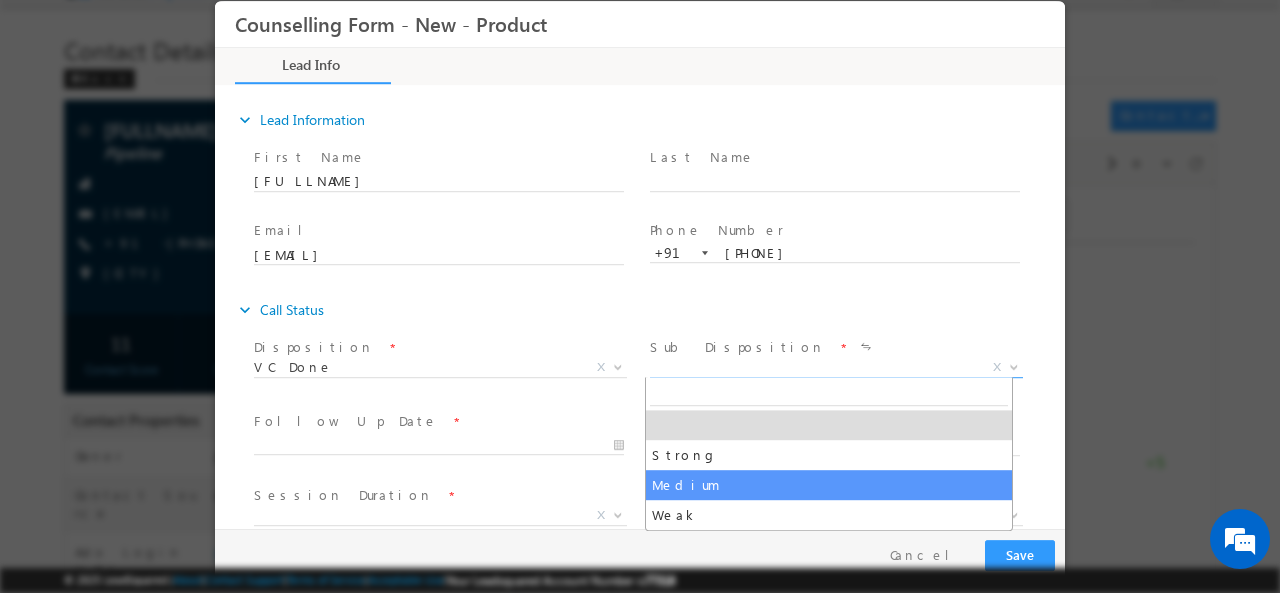select on "Medium" 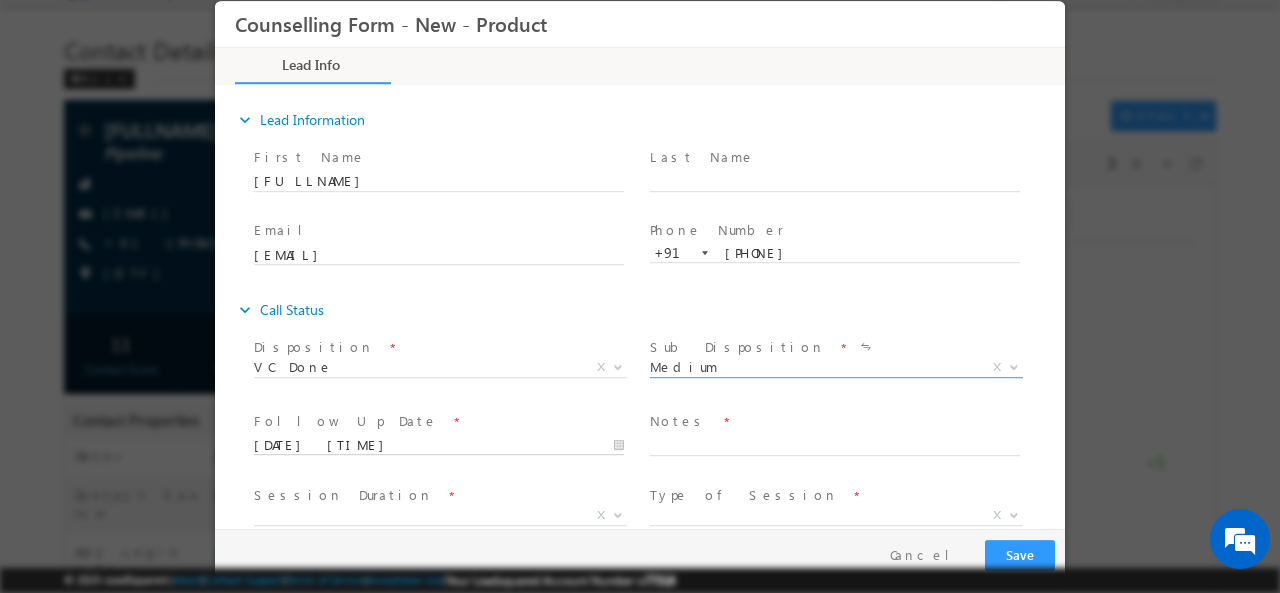 click on "07/08/2025 5:09 PM" at bounding box center [439, 445] 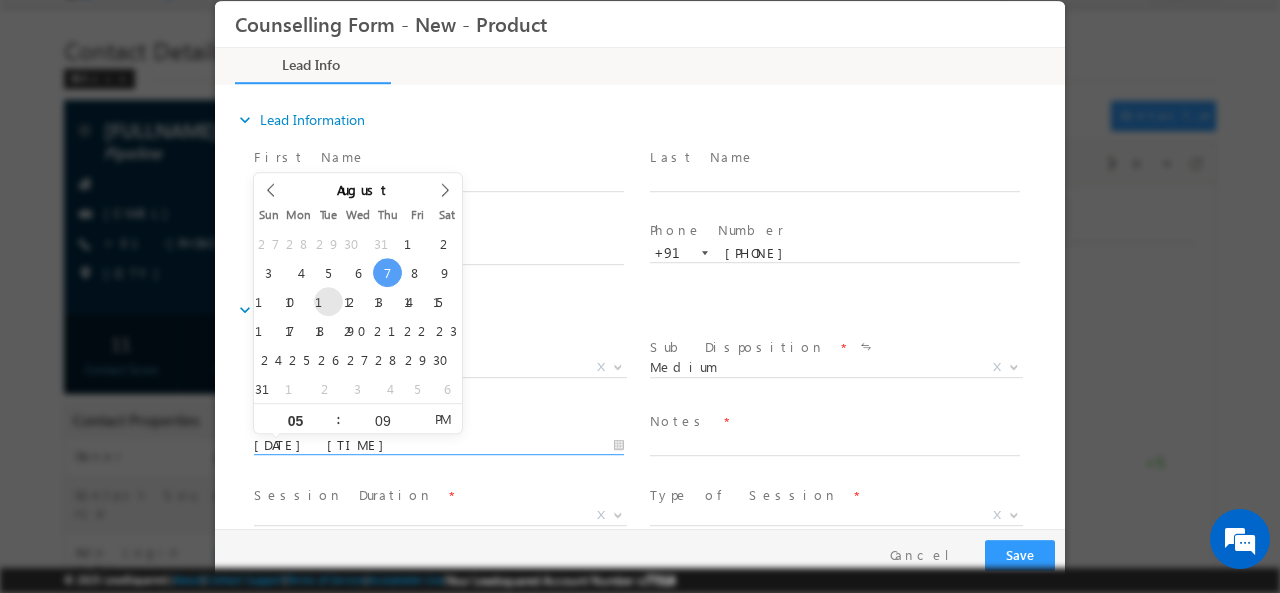 type on "12/08/2025 5:09 PM" 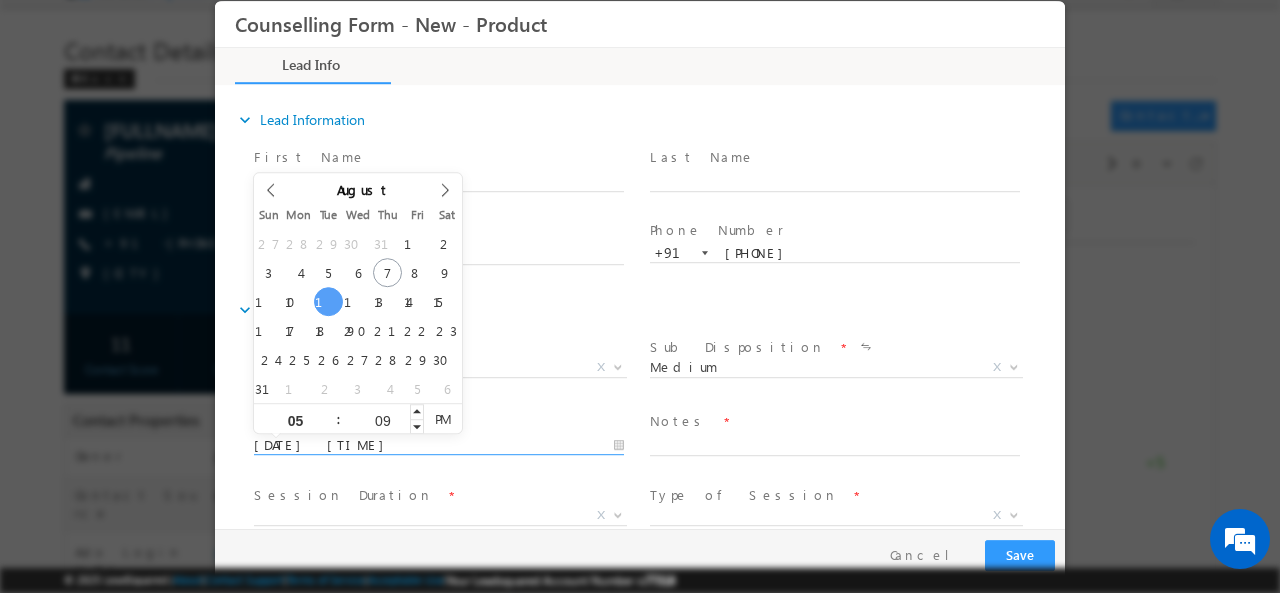 click on "09" at bounding box center (382, 420) 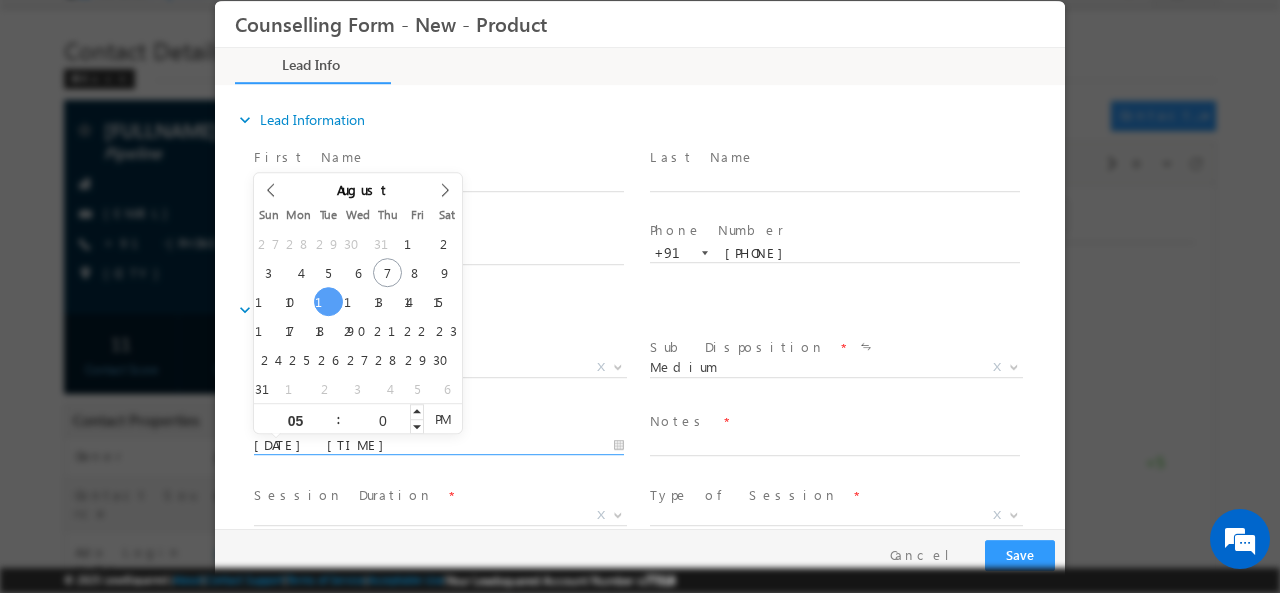 type on "00" 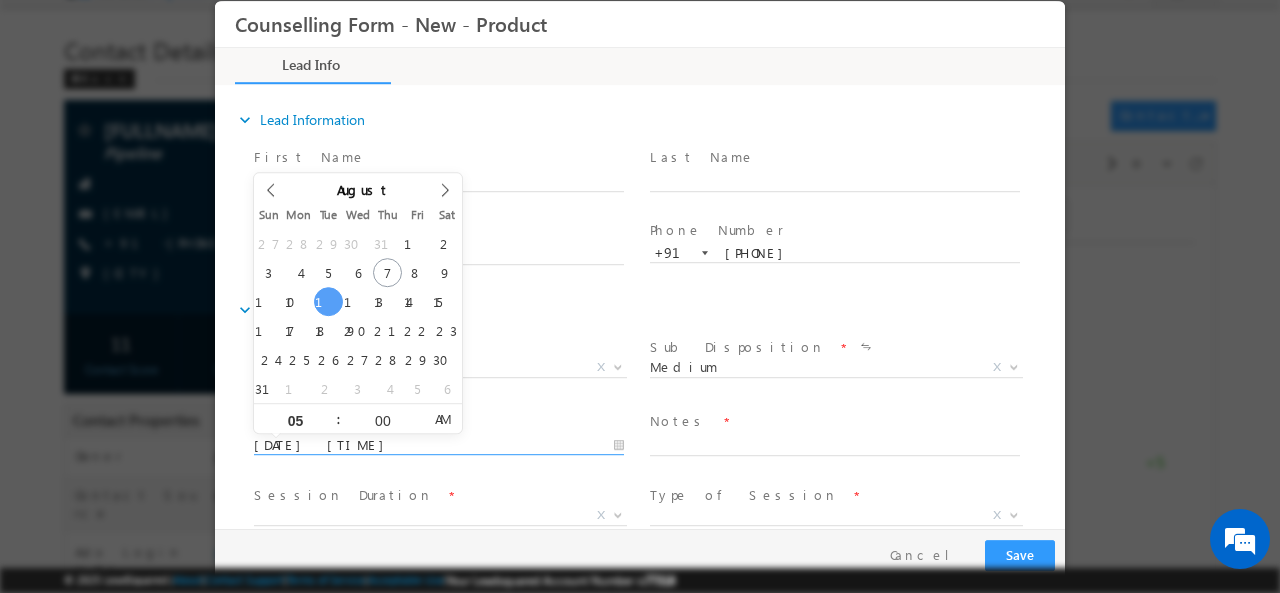 click on "AM" at bounding box center (442, 418) 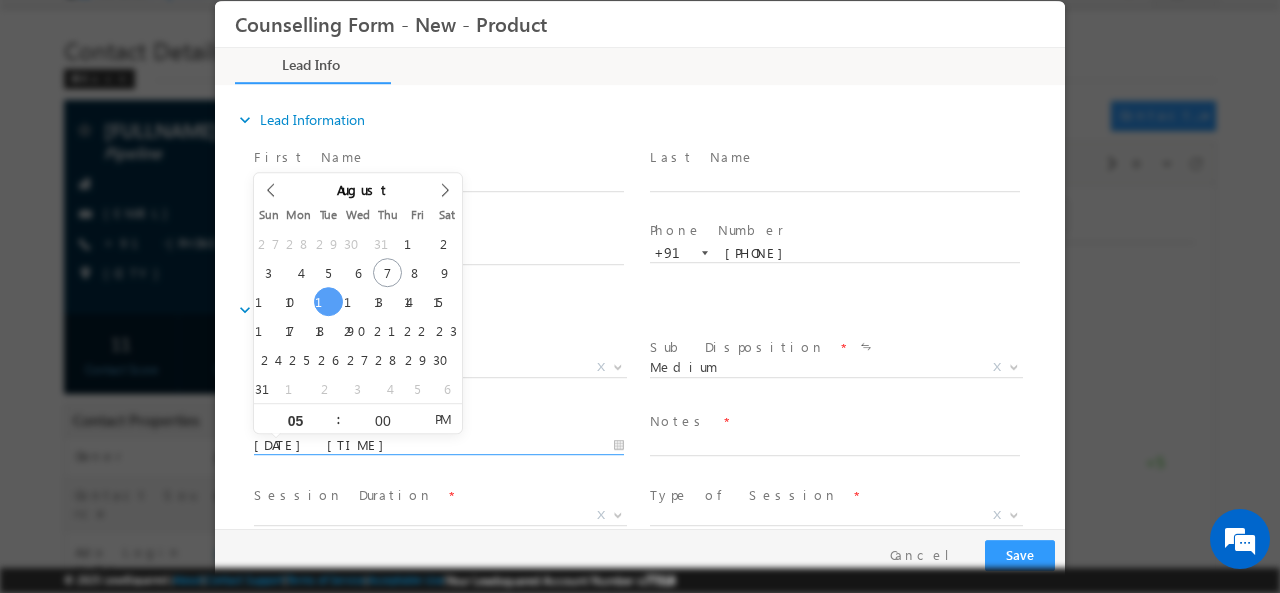 type on "00" 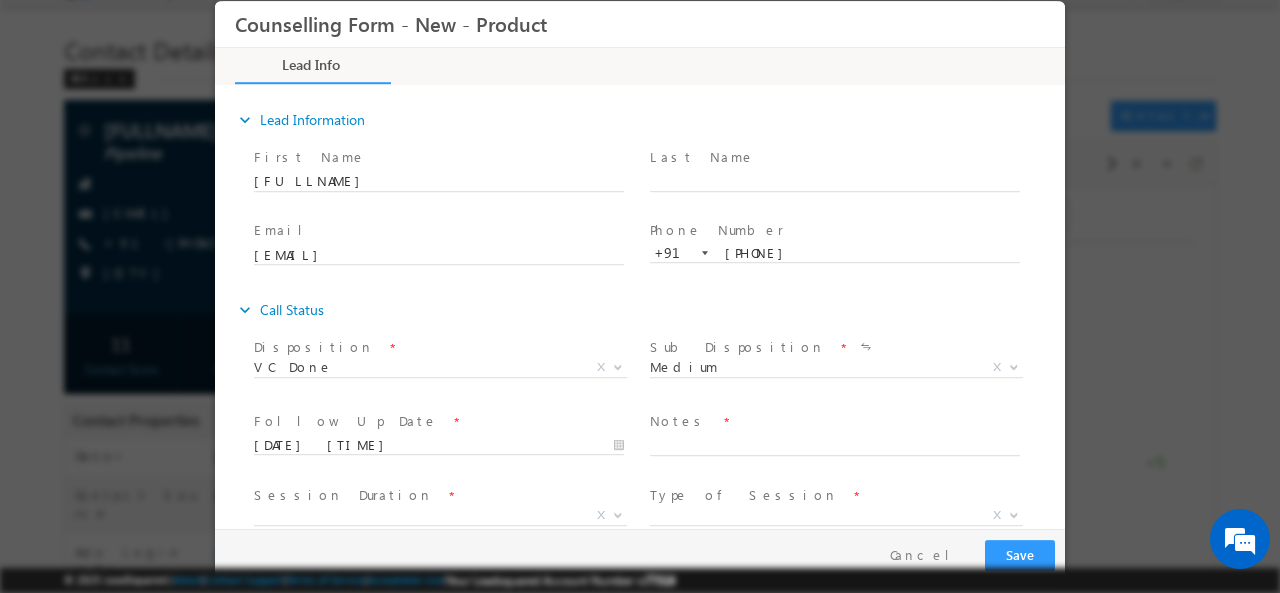 click on "Follow Up Date
*
12/08/2025 5:00 PM" at bounding box center (448, 443) 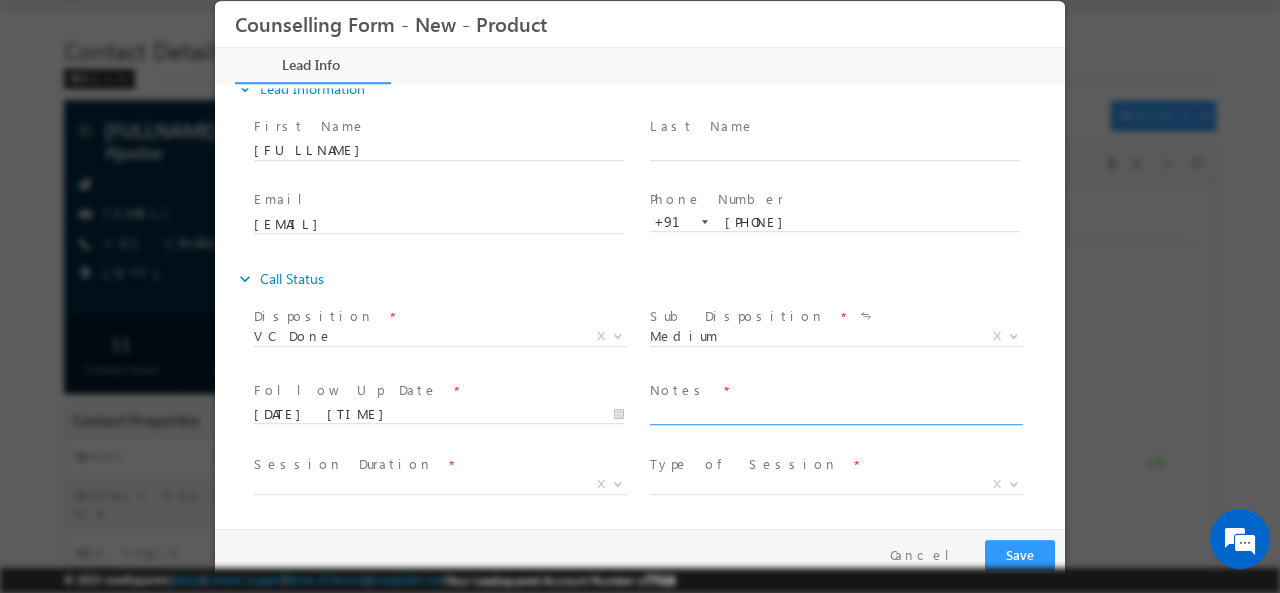 click at bounding box center [835, 412] 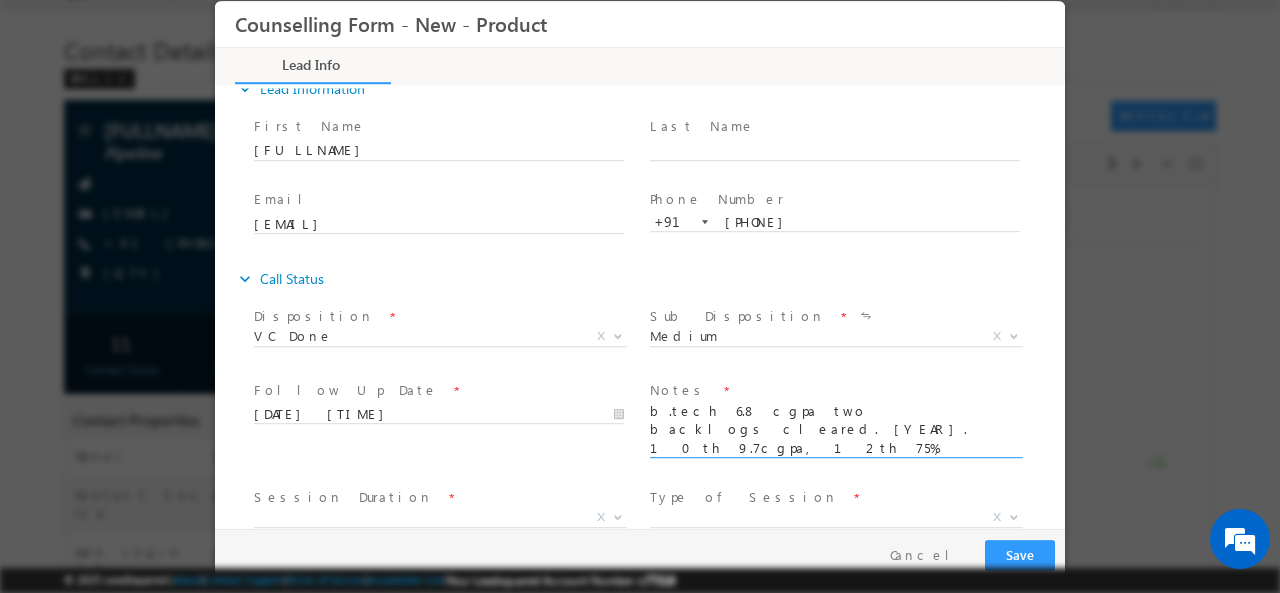 scroll, scrollTop: 4, scrollLeft: 0, axis: vertical 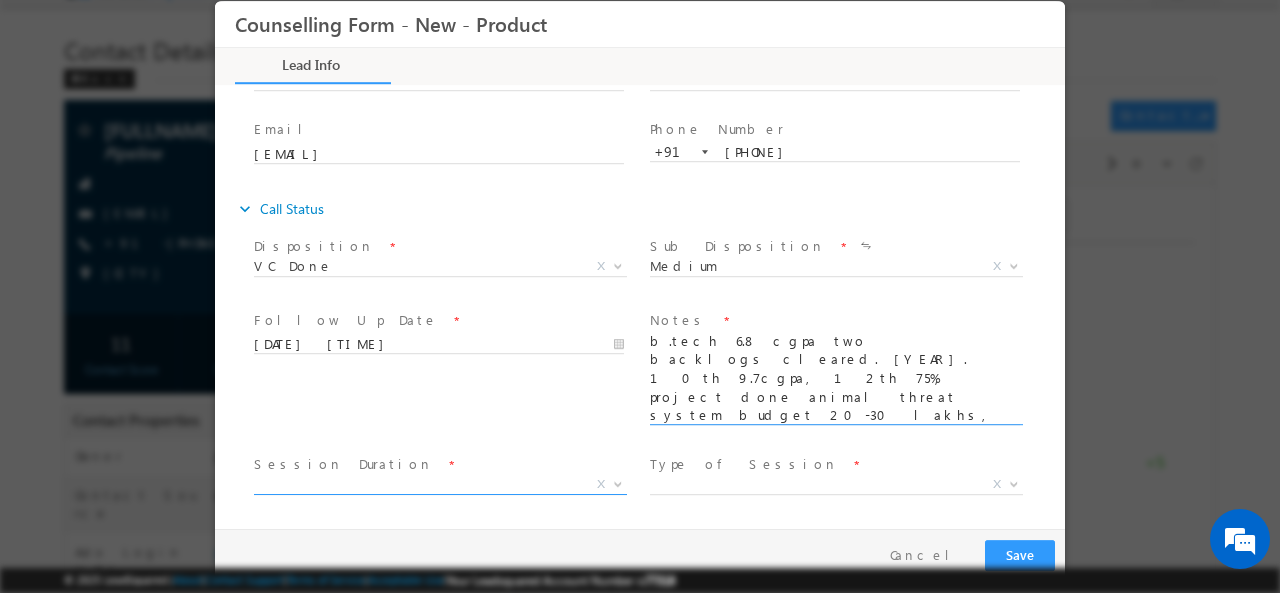 type on "b.tech 6.8 cgpa two backlogs cleared. 2025. 10th 9.7cgpa, 12th 75%, project done animal threat system budget 20-30 lakhs, first priority laxemberg informed him about Aviancity university france. he will discuss with his father and let us know" 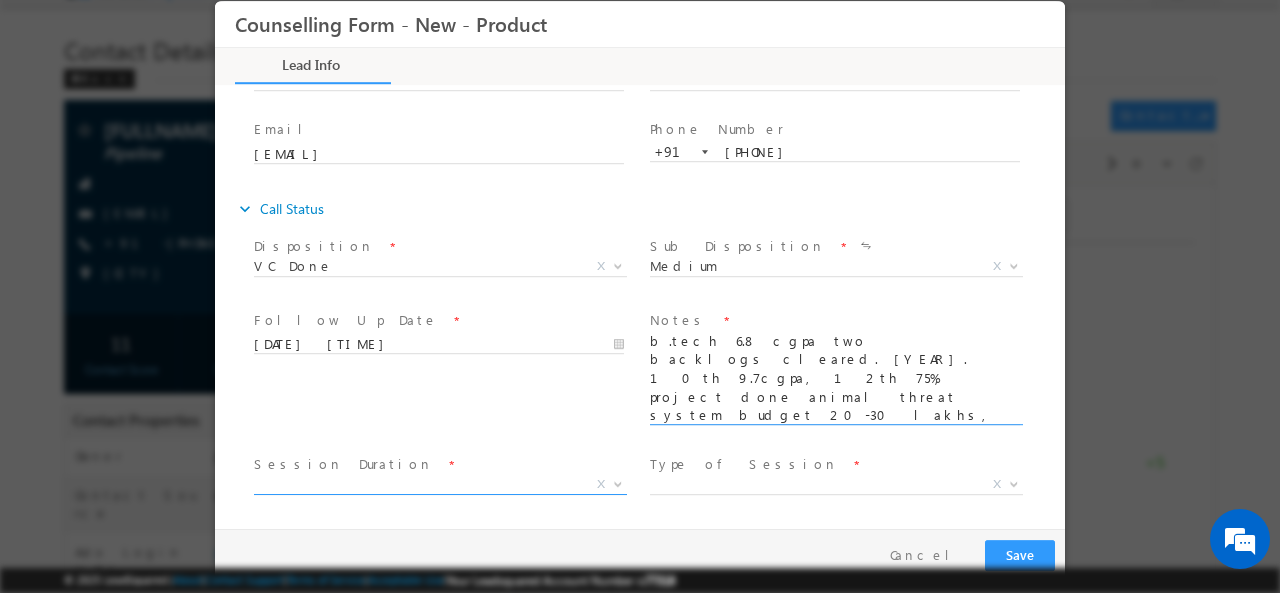click on "X" at bounding box center [440, 484] 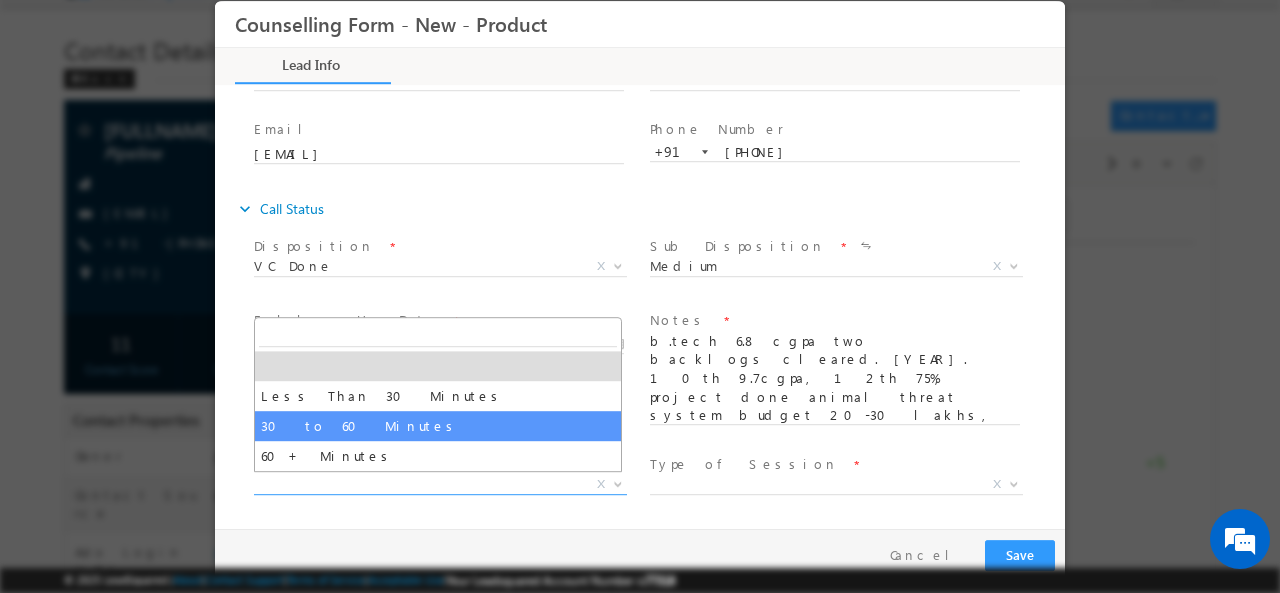 select on "30 to 60 Minutes" 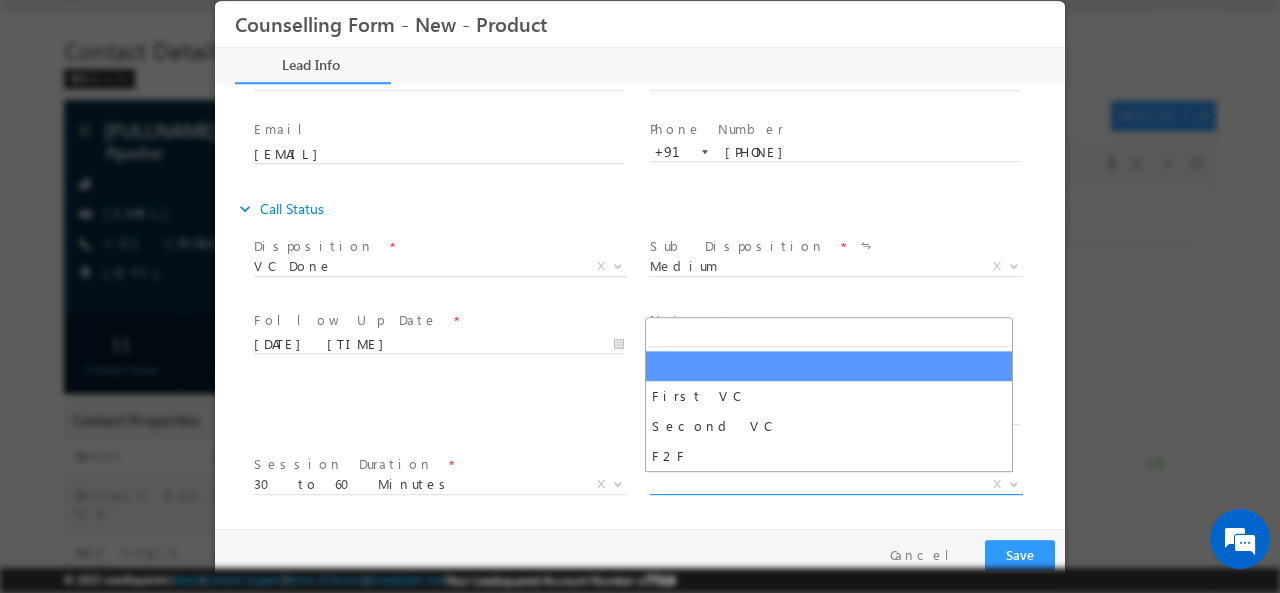 click on "X" at bounding box center (836, 484) 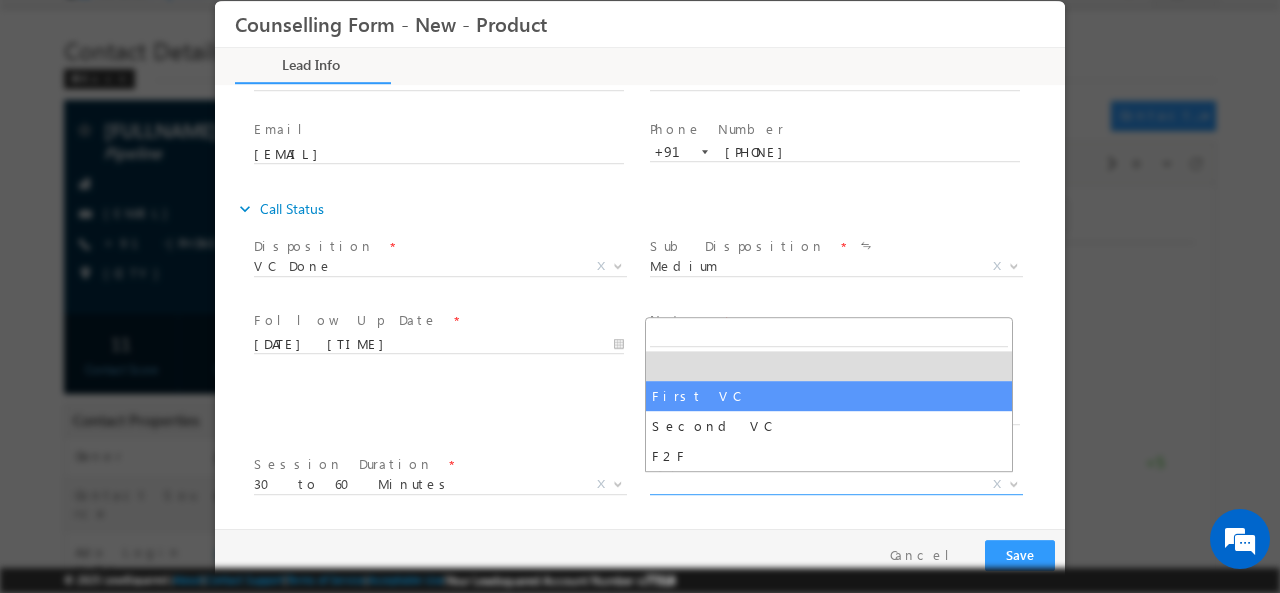 select on "First VC" 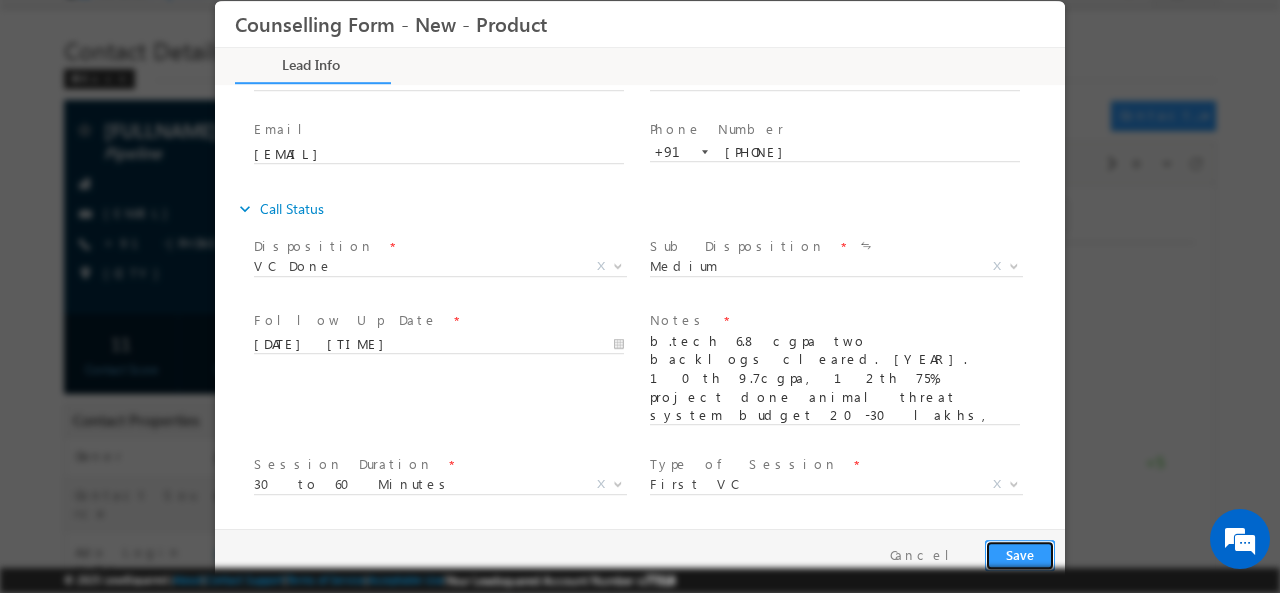 click on "Save" at bounding box center (1020, 554) 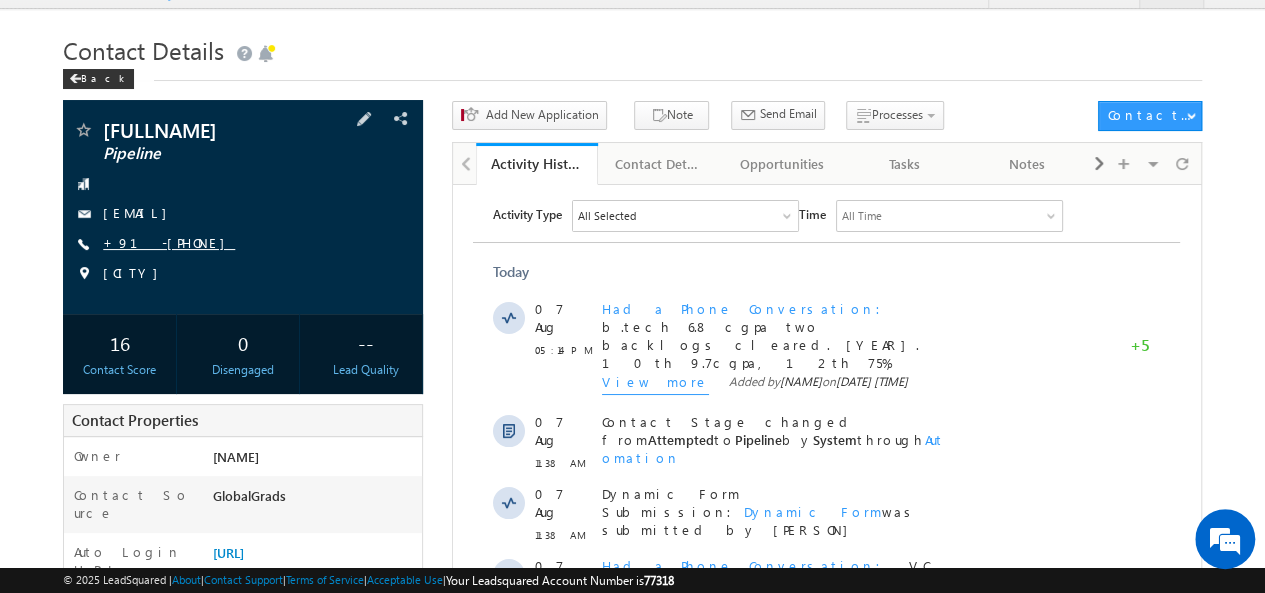 click on "+91-8688159140" at bounding box center [169, 242] 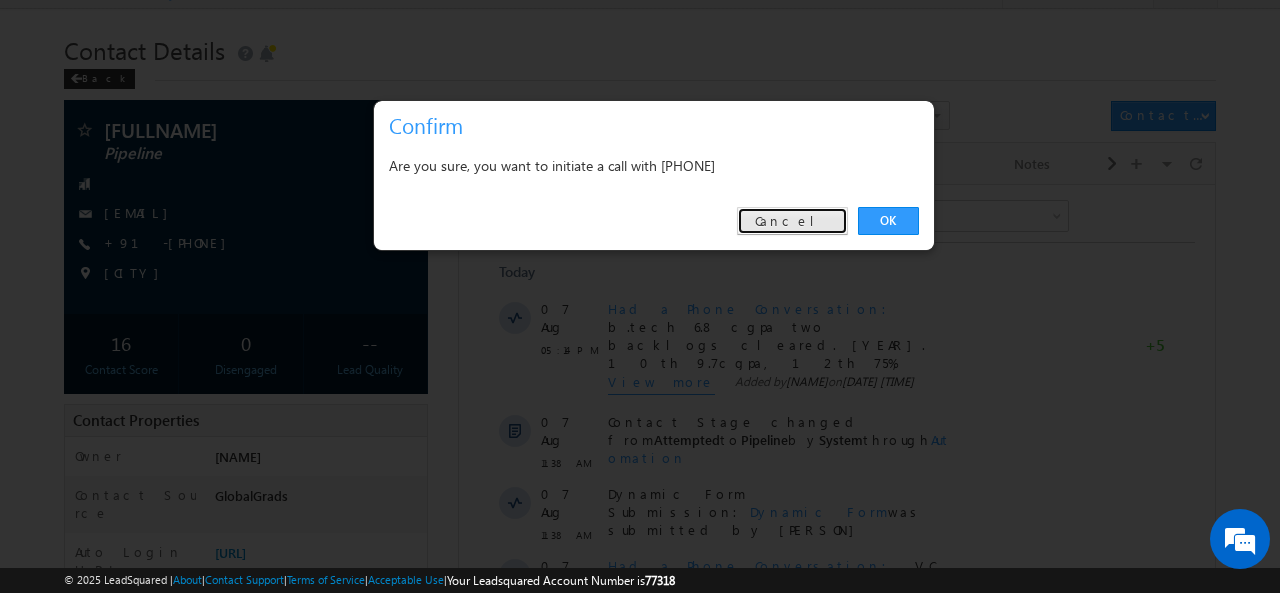 click on "Cancel" at bounding box center (792, 221) 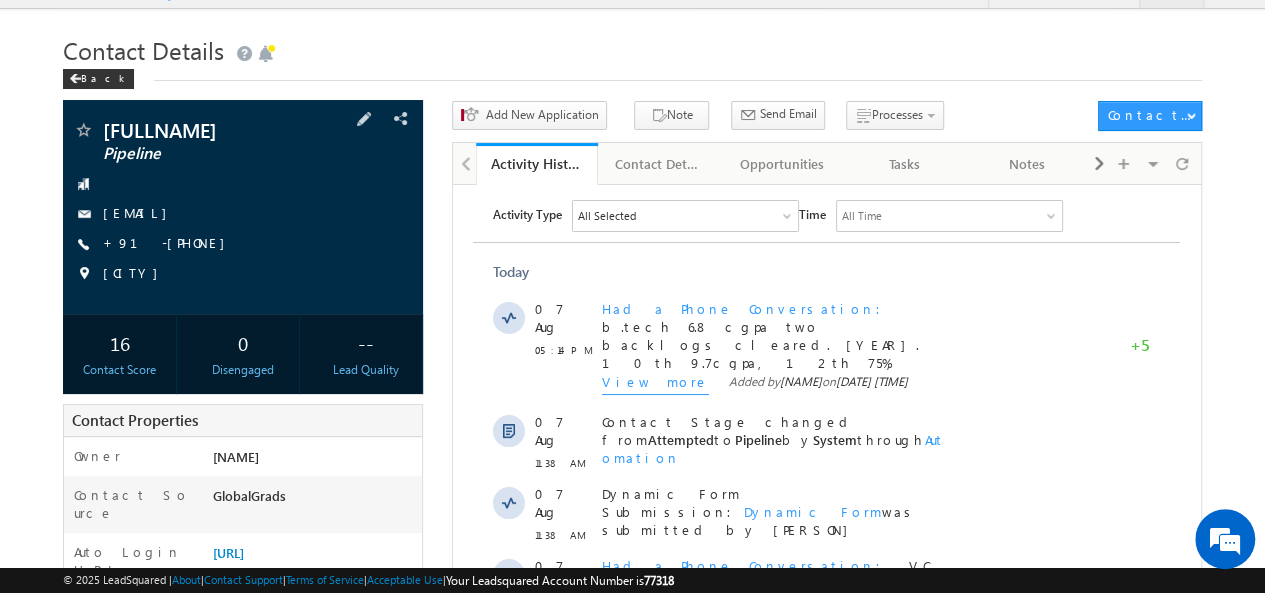 drag, startPoint x: 96, startPoint y: 232, endPoint x: 238, endPoint y: 237, distance: 142.088 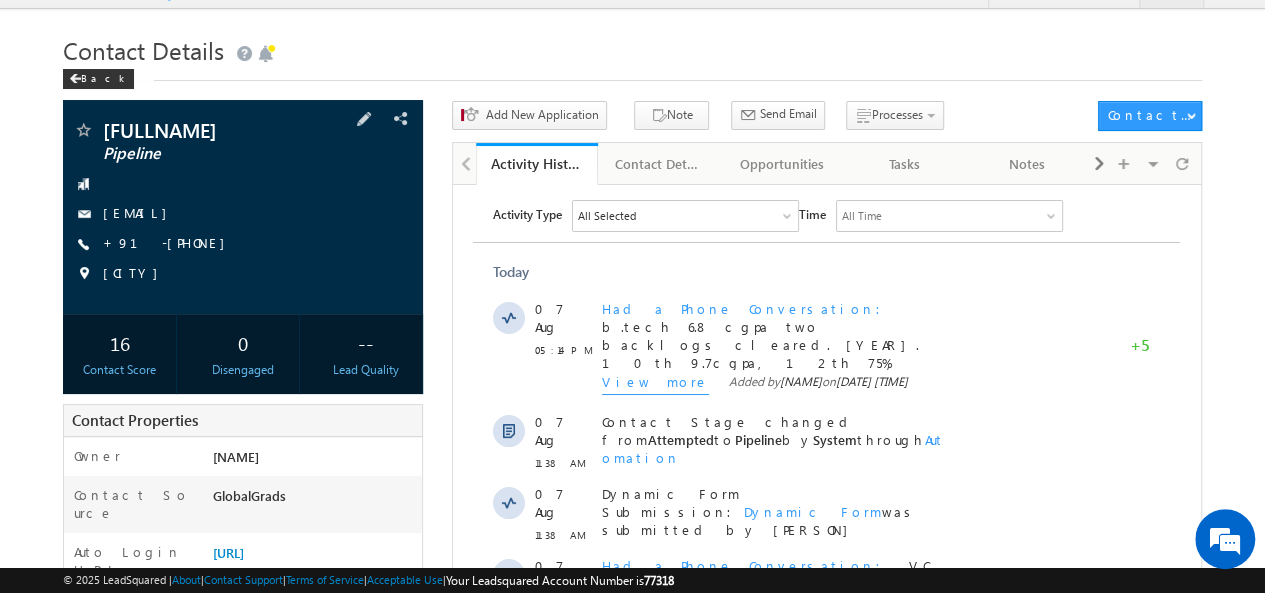 click on "polineni727@gmail.com" at bounding box center [243, 214] 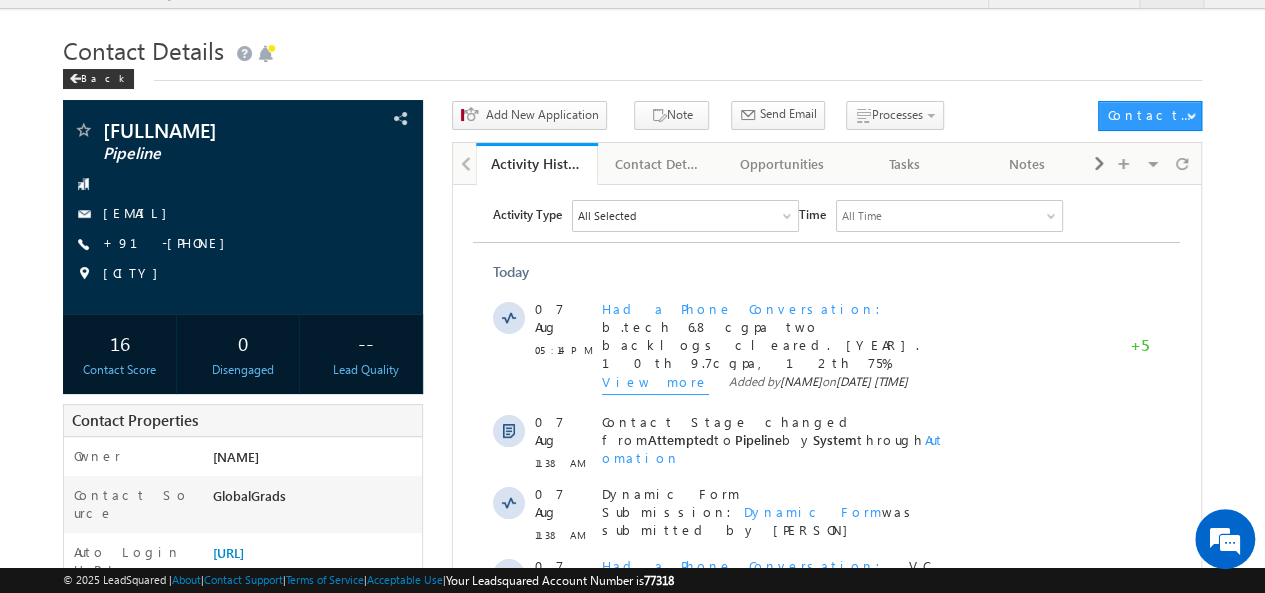 scroll, scrollTop: 0, scrollLeft: 0, axis: both 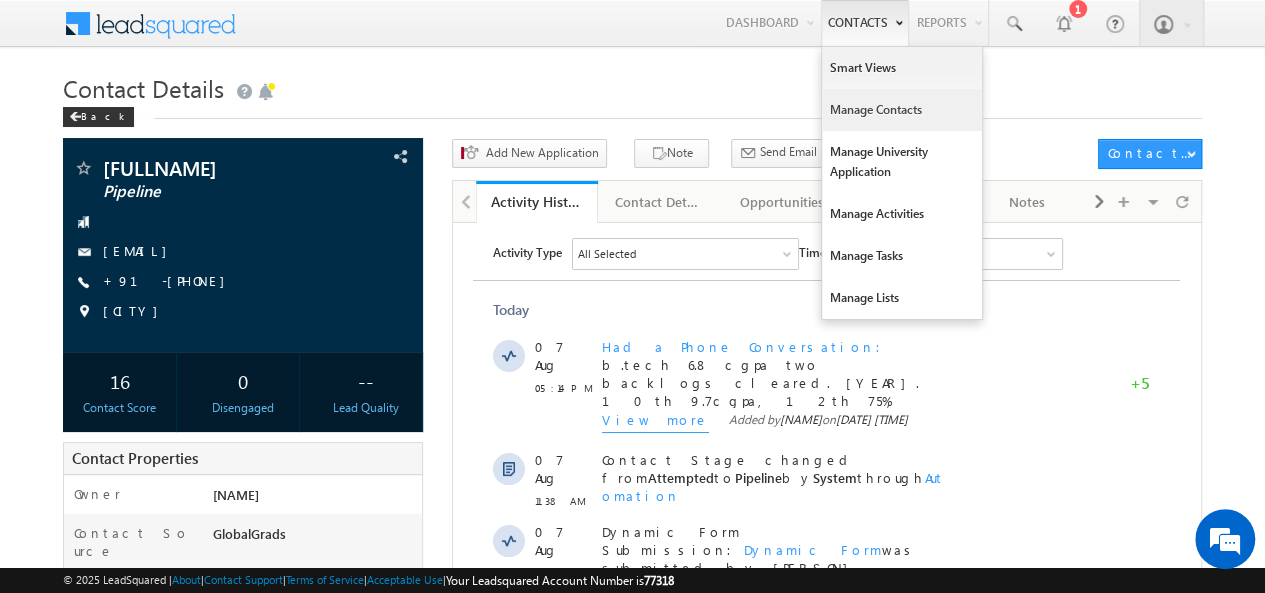 click on "Manage Contacts" at bounding box center (902, 110) 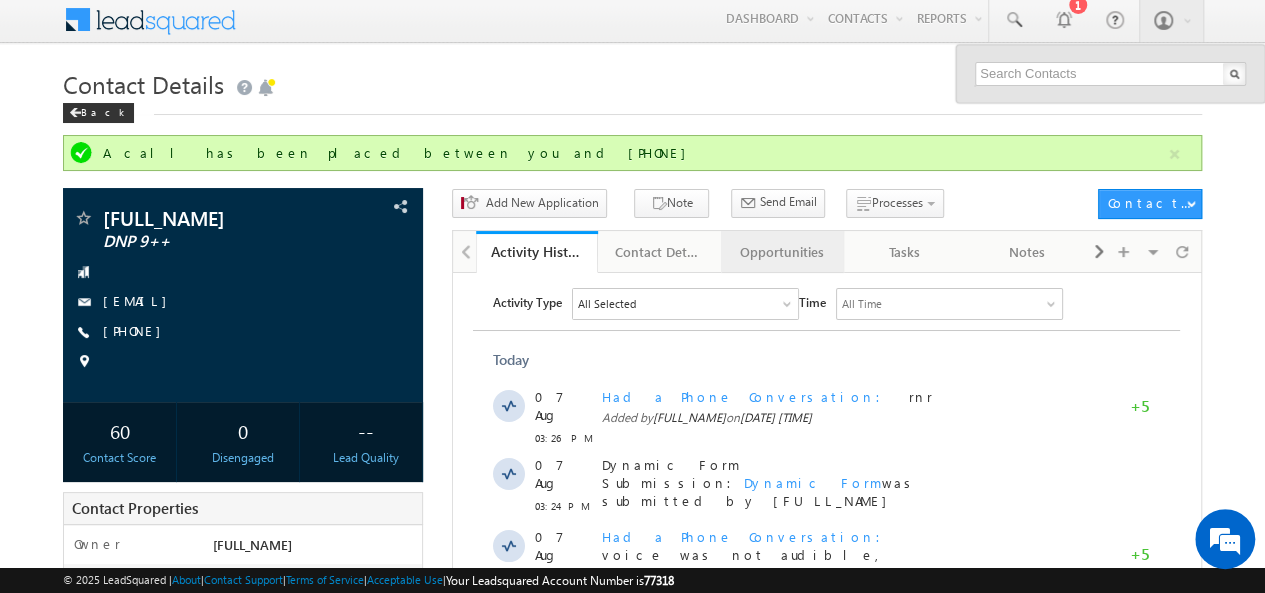 scroll, scrollTop: 0, scrollLeft: 0, axis: both 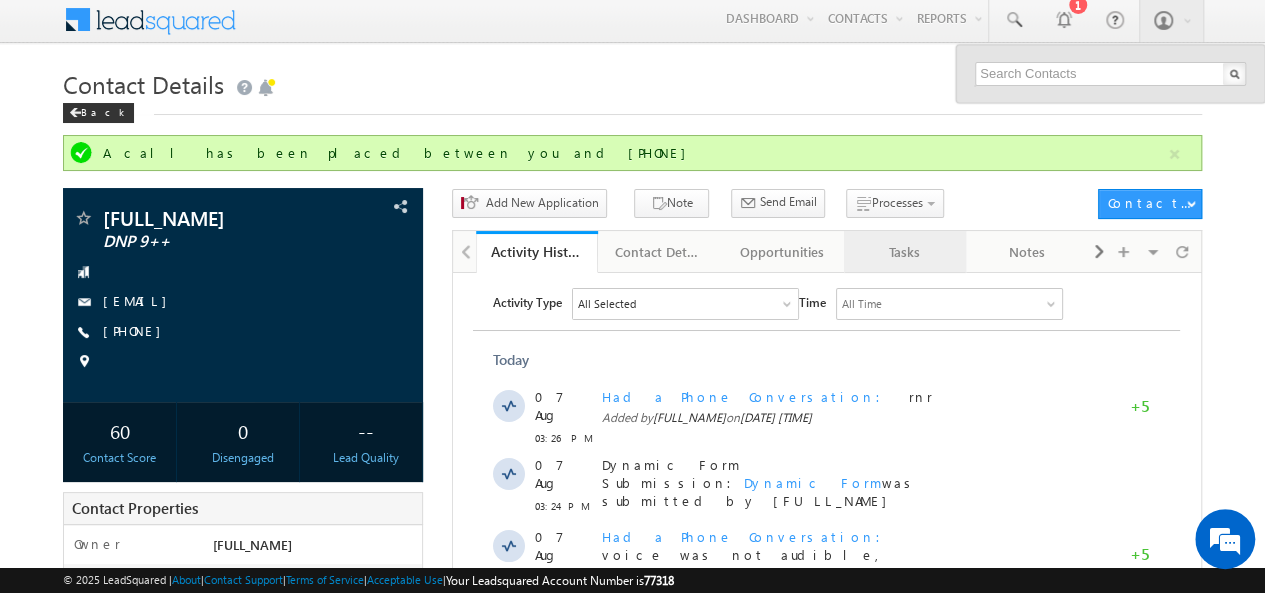 click on "Tasks" at bounding box center (905, 252) 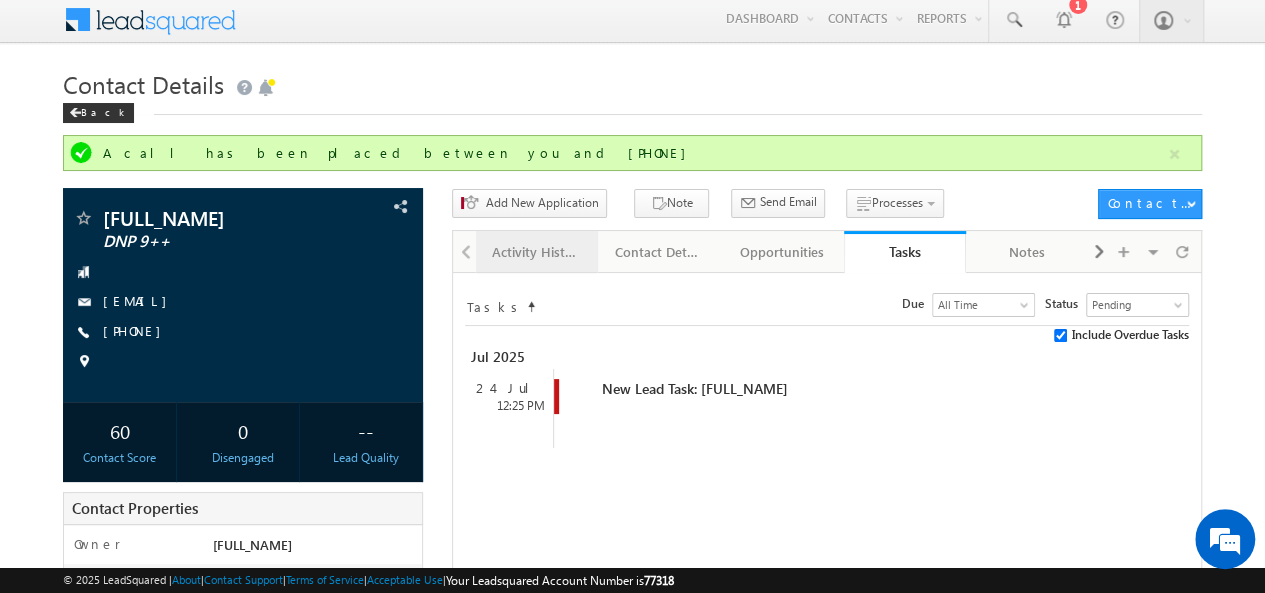 click on "Activity History" at bounding box center [536, 252] 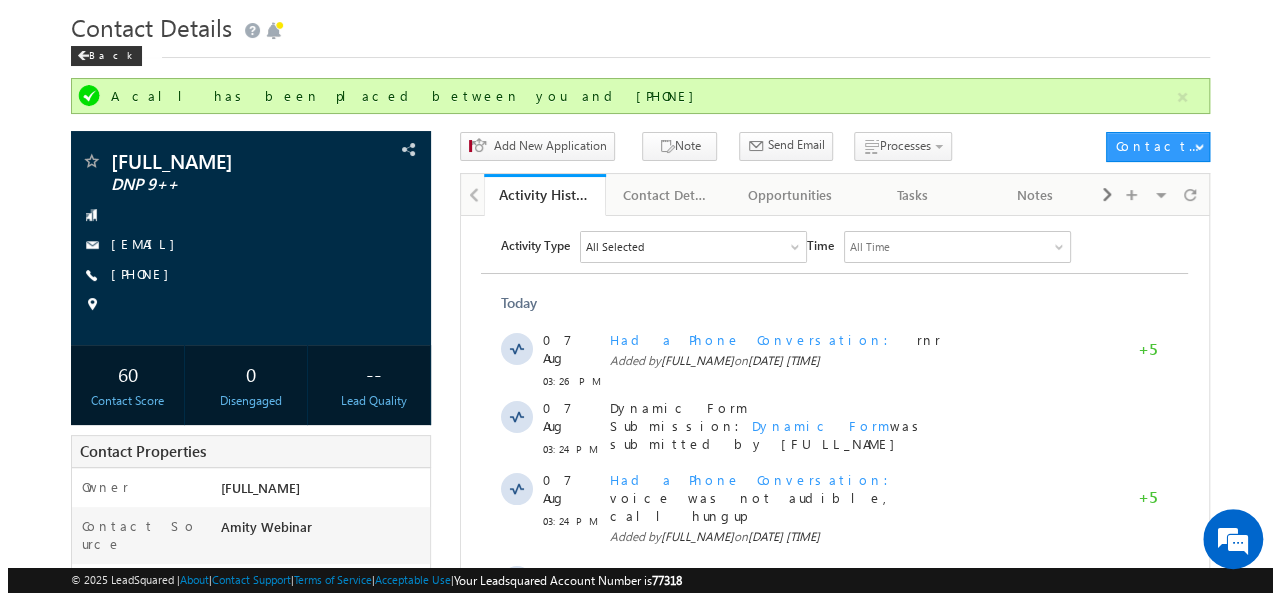 scroll, scrollTop: 0, scrollLeft: 0, axis: both 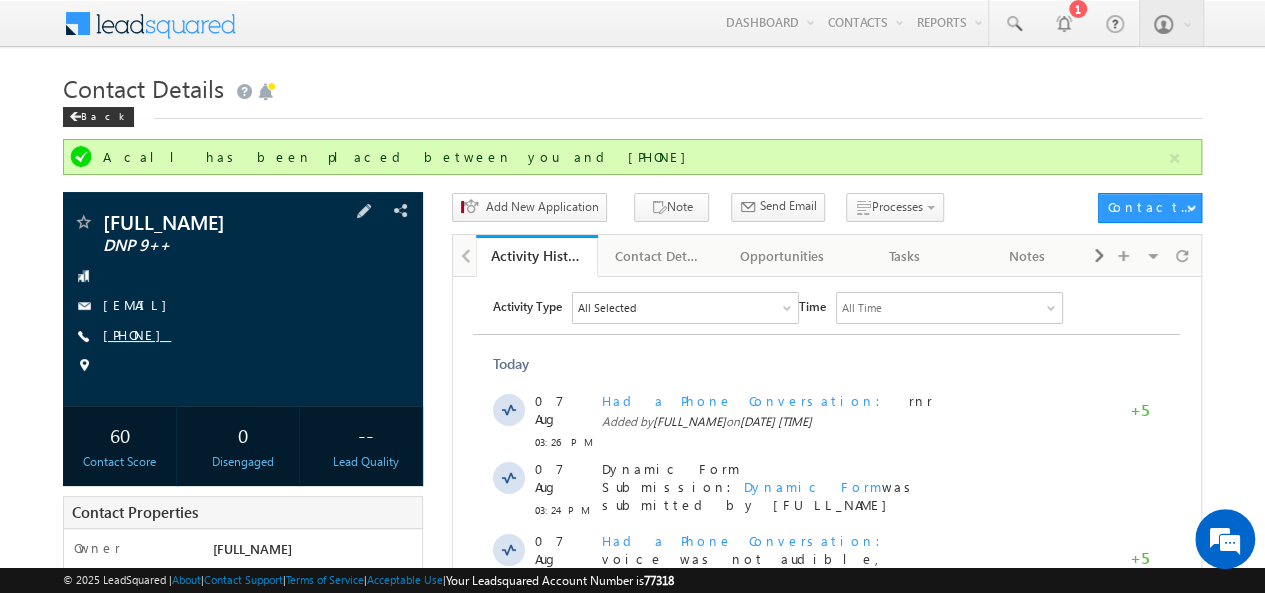 click on "+91-9759414234" at bounding box center (137, 334) 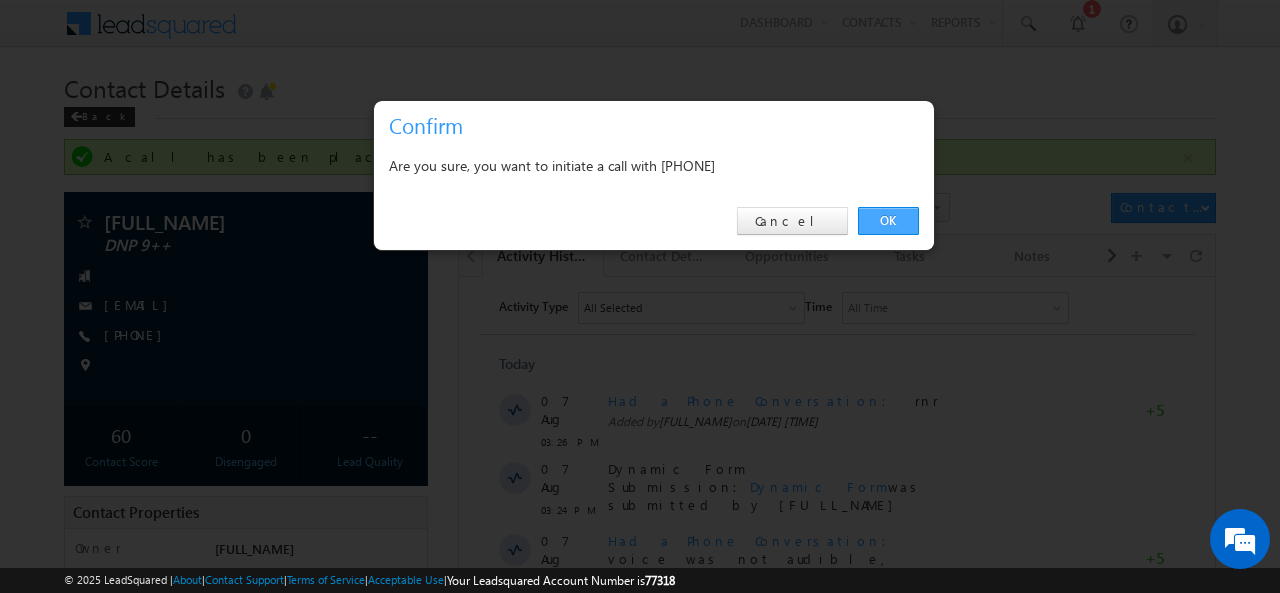 click on "OK" at bounding box center [888, 221] 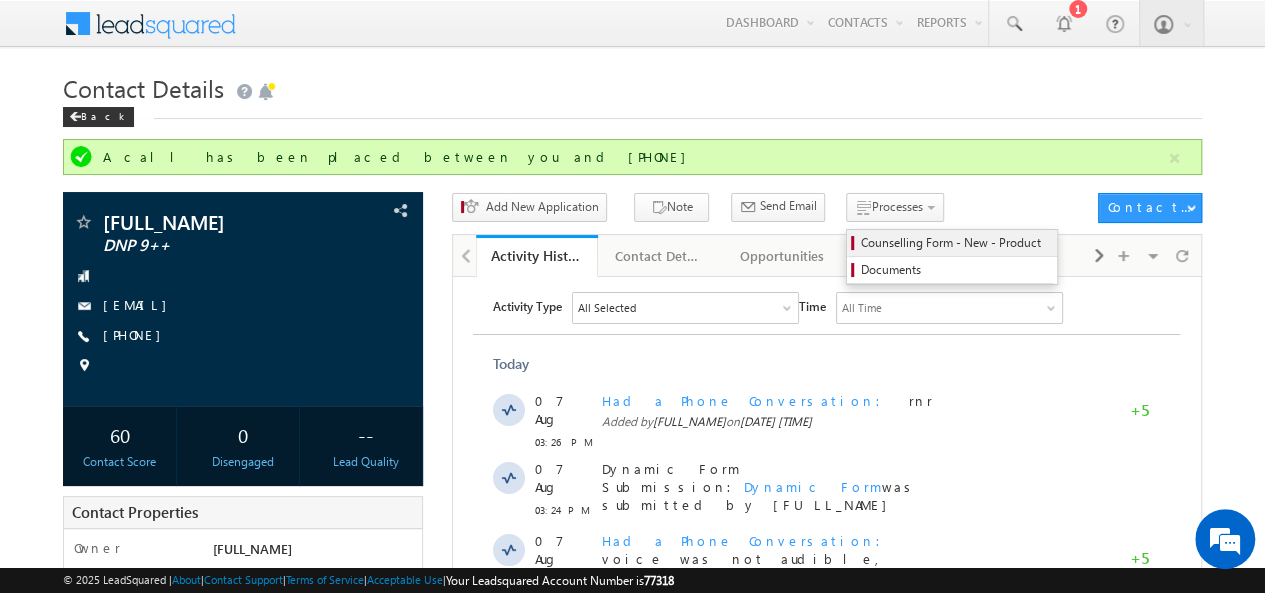 click on "Counselling Form - New - Product" at bounding box center [955, 243] 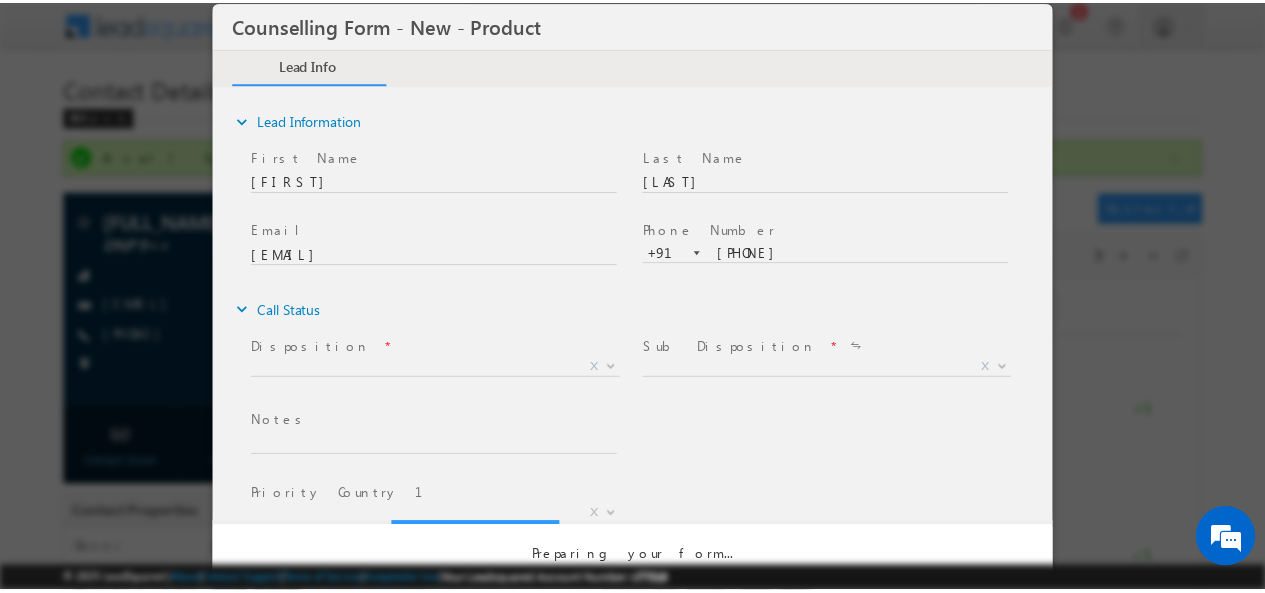 scroll, scrollTop: 0, scrollLeft: 0, axis: both 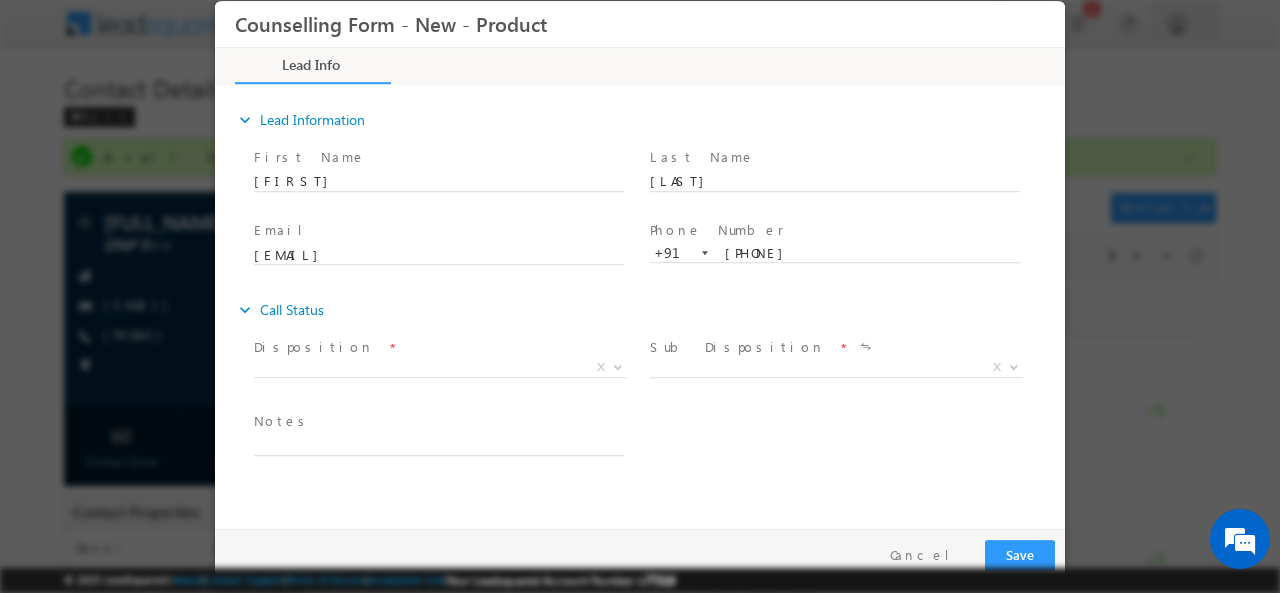 click on "Disposition" at bounding box center [314, 346] 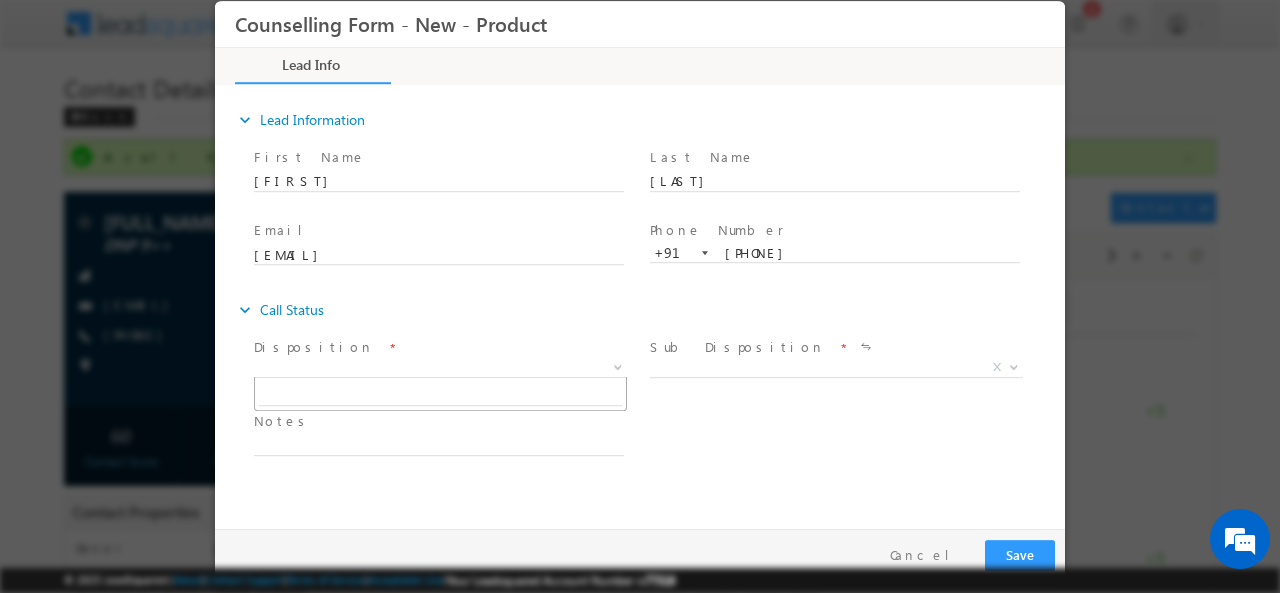 click on "X" at bounding box center (440, 367) 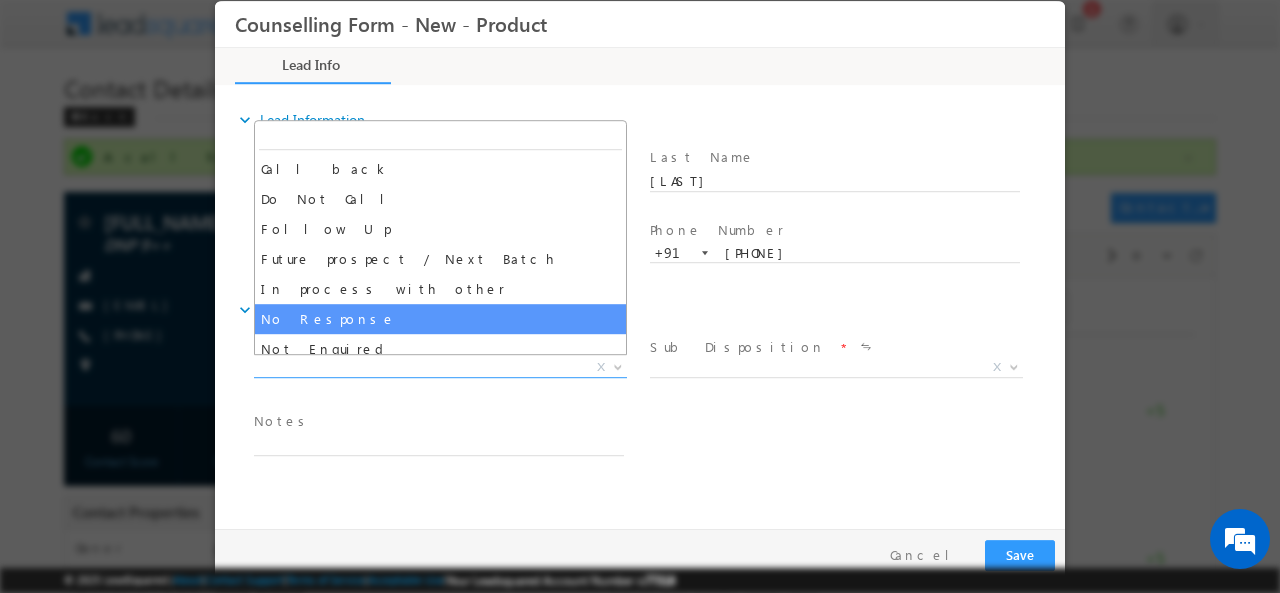 select on "No Response" 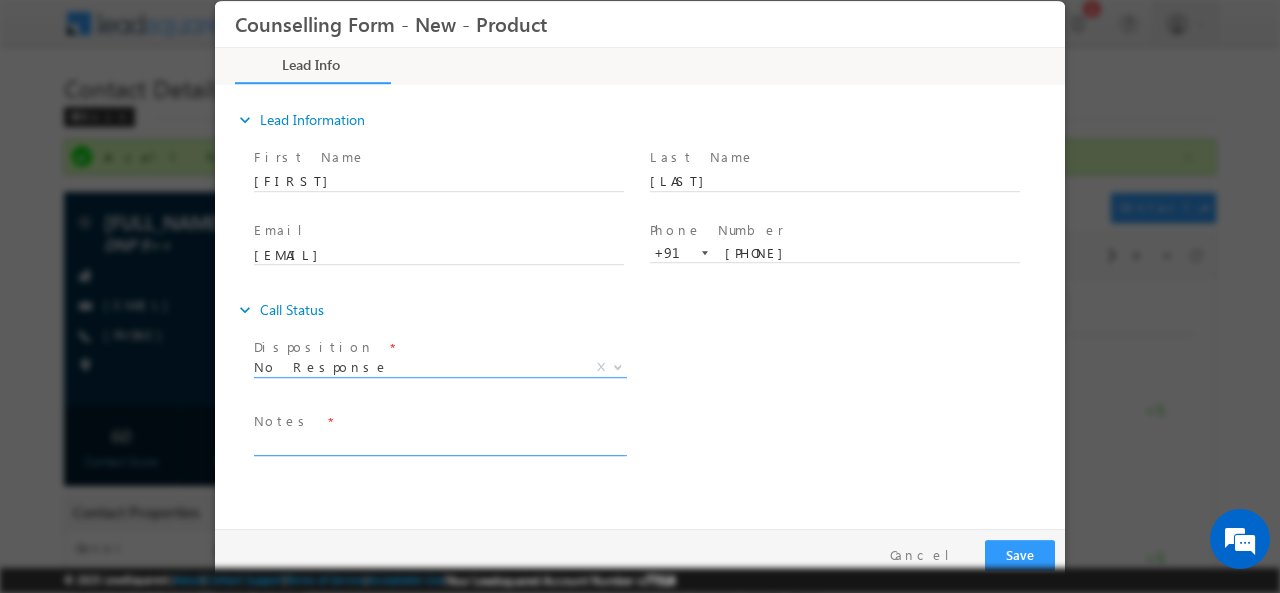 click at bounding box center [439, 443] 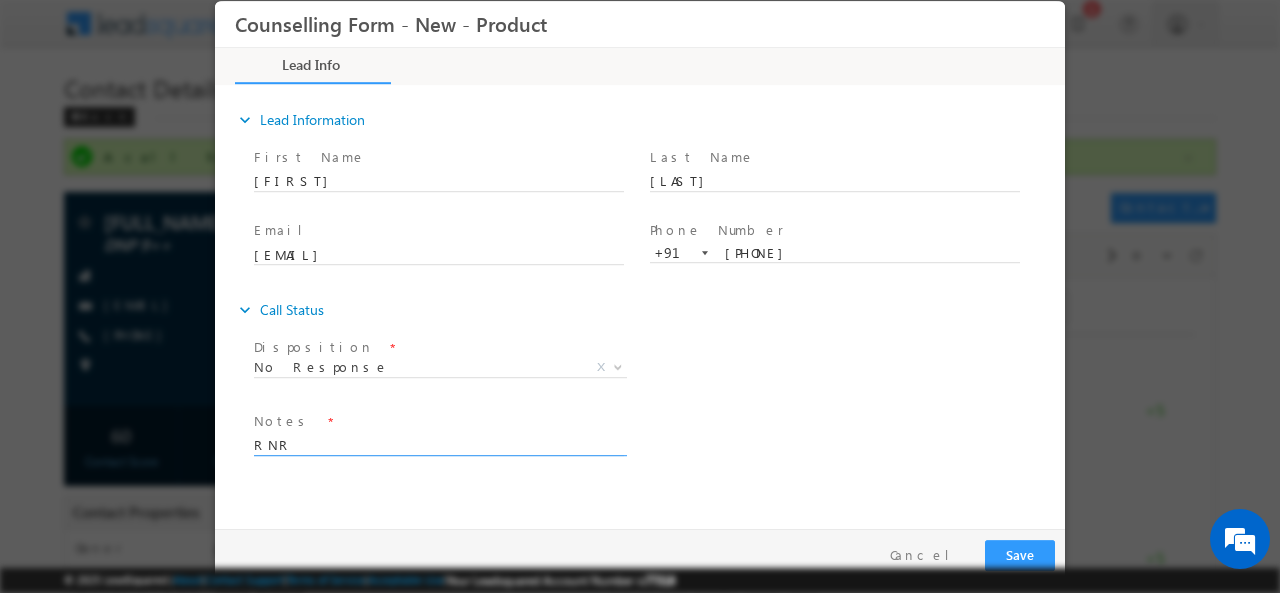 type on "RNR" 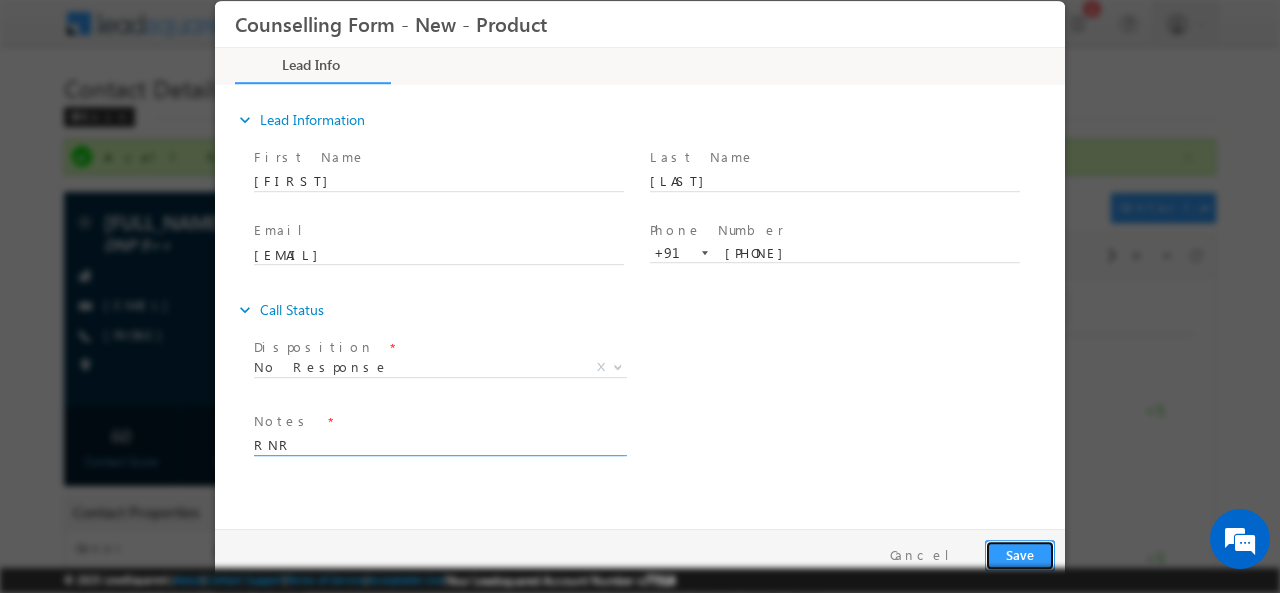 click on "Save" at bounding box center [1020, 554] 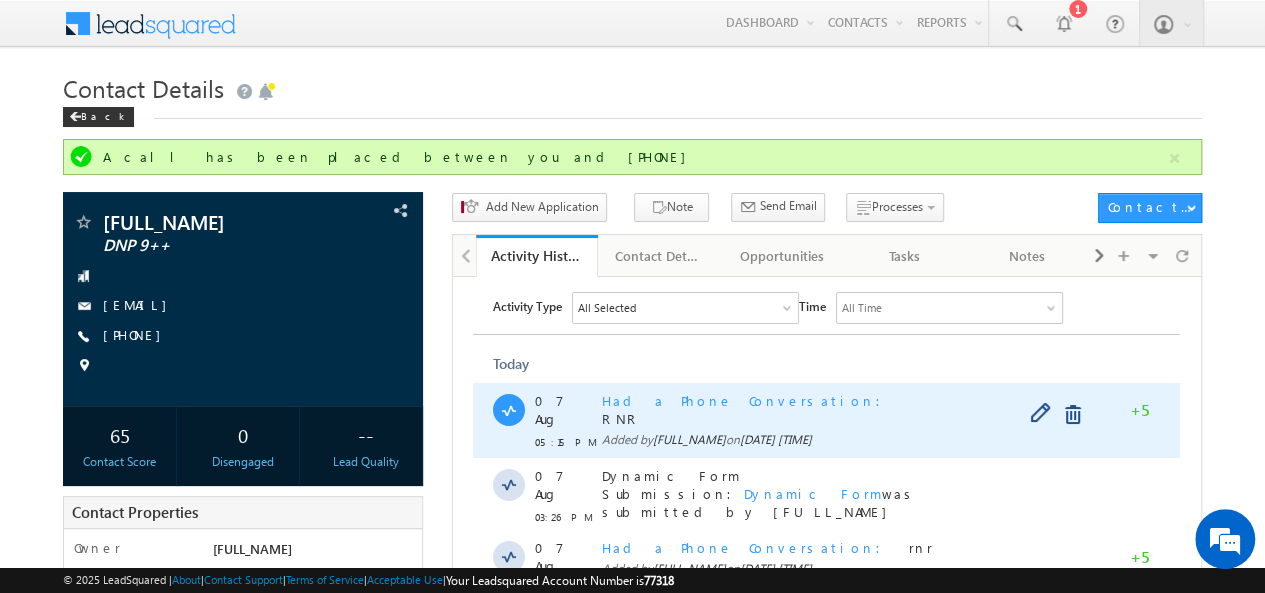 scroll, scrollTop: 12, scrollLeft: 0, axis: vertical 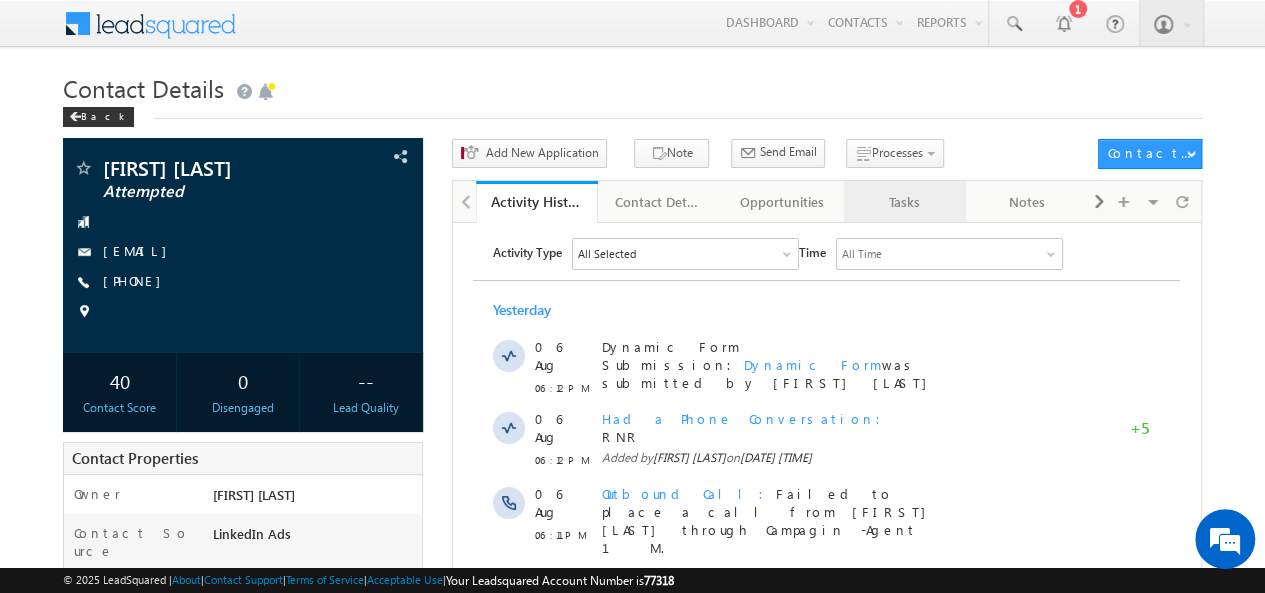click on "Tasks" at bounding box center [904, 202] 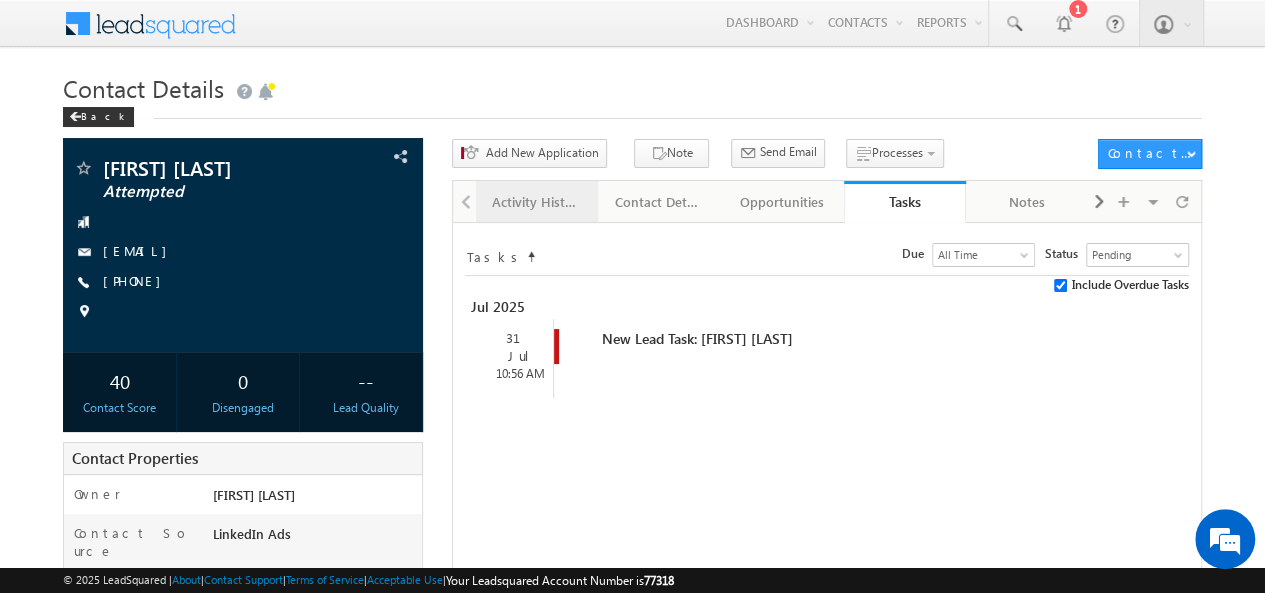 click on "Activity History" at bounding box center (536, 202) 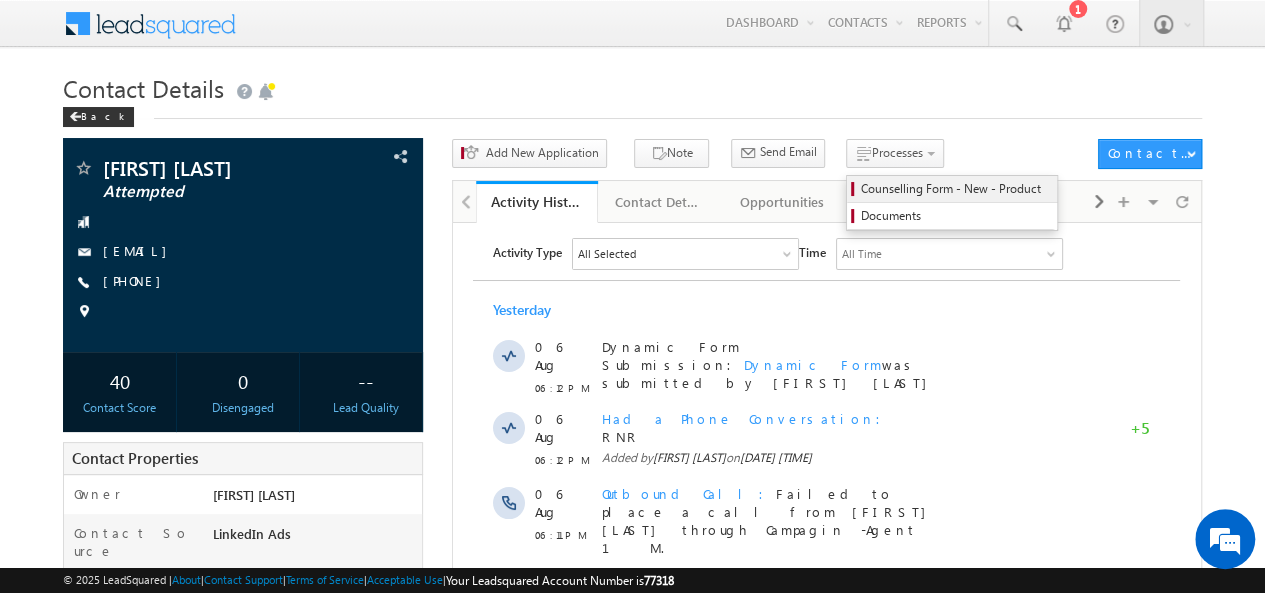 click on "Counselling Form - New - Product" at bounding box center [955, 189] 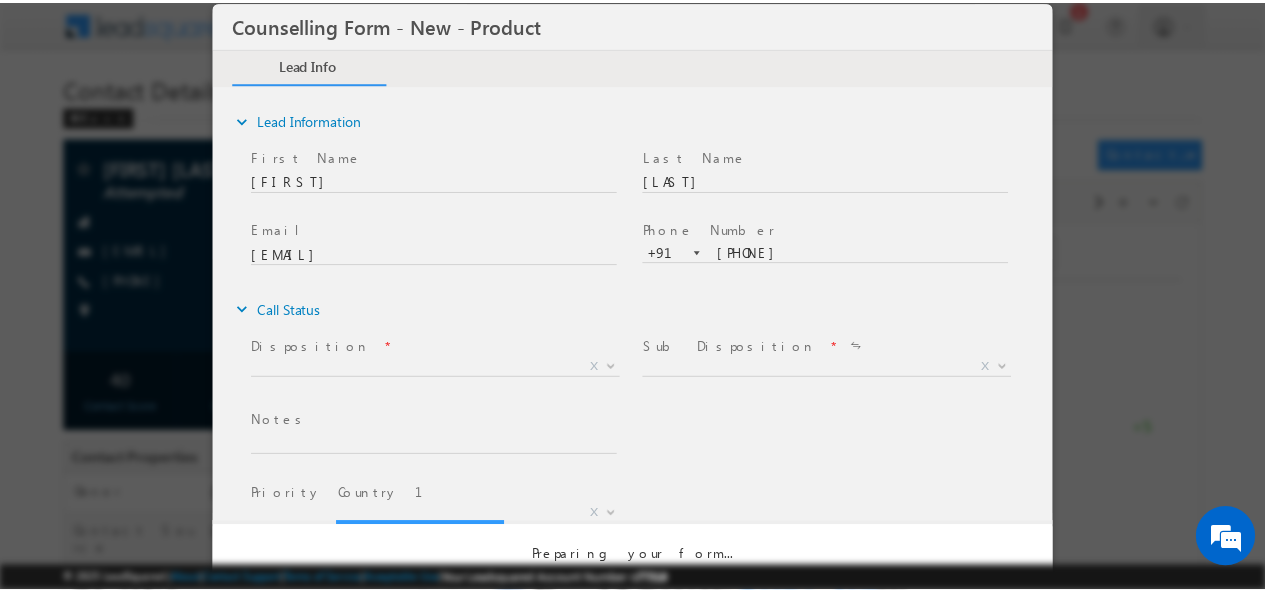 scroll, scrollTop: 0, scrollLeft: 0, axis: both 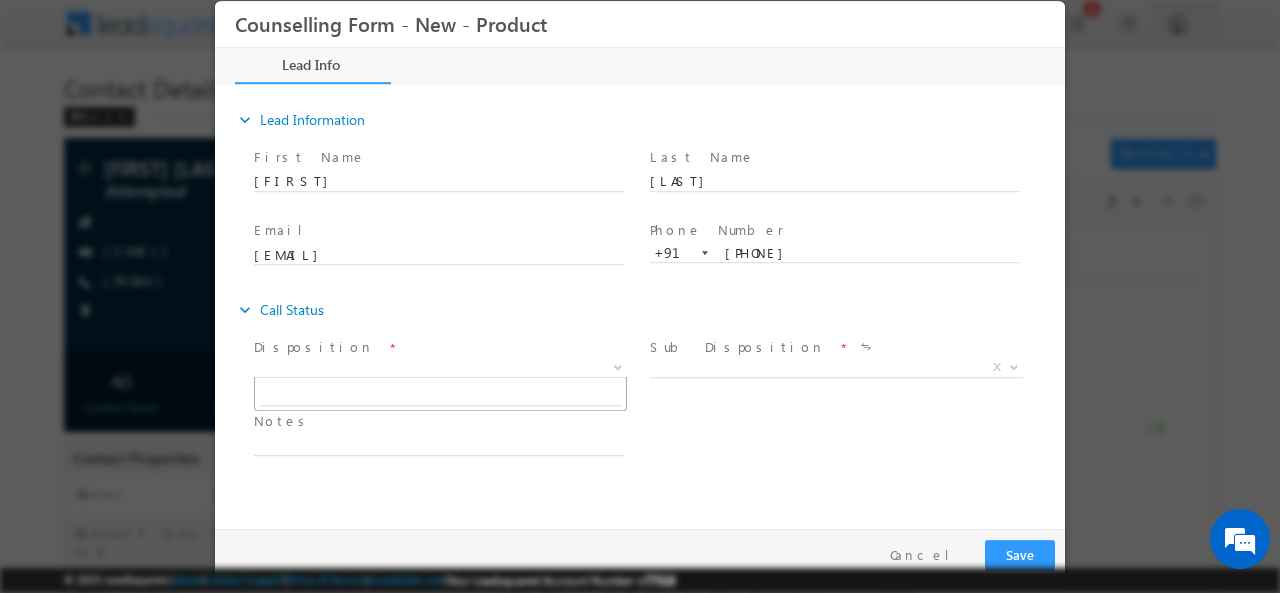 click on "X" at bounding box center [440, 367] 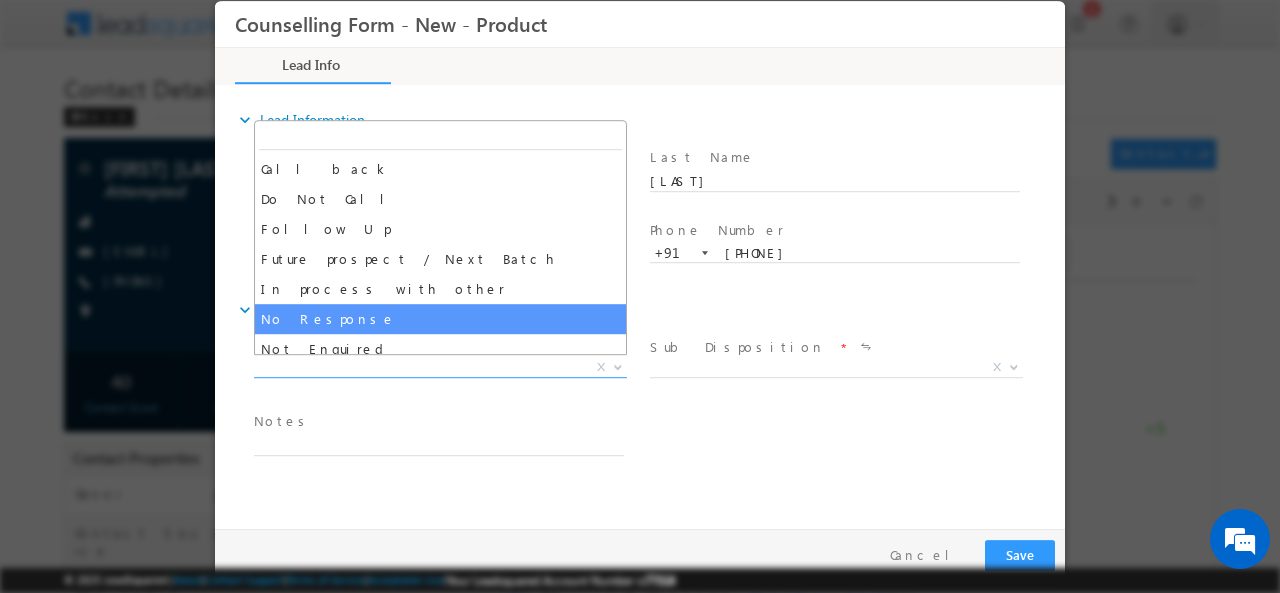 select on "No Response" 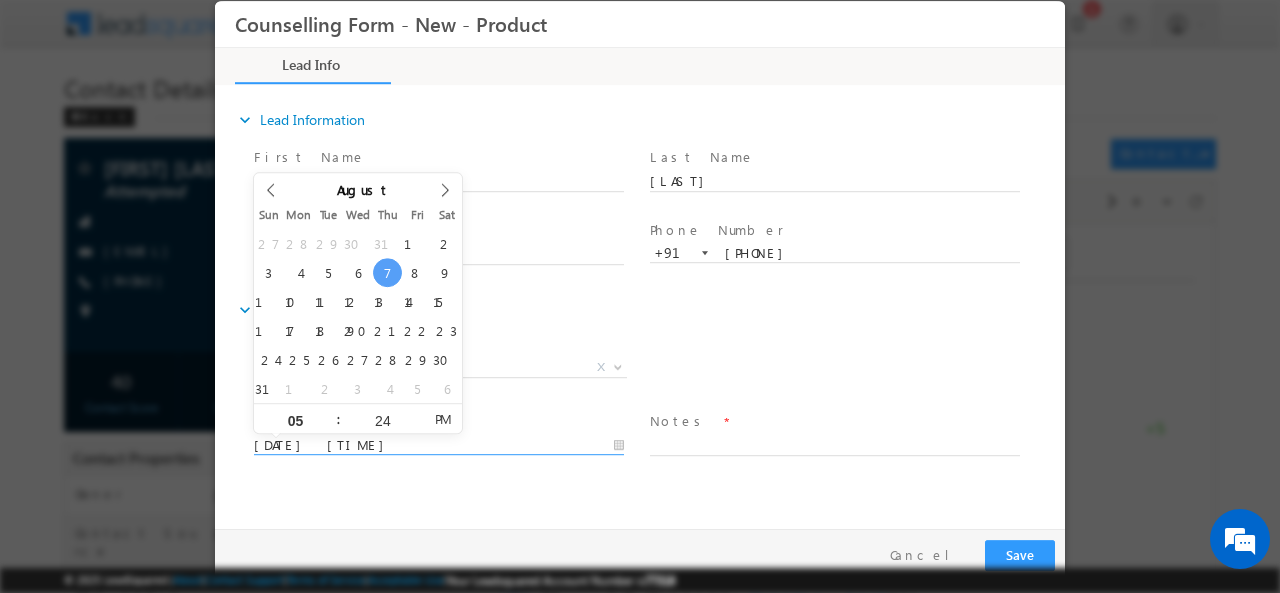 click on "07/08/2025 5:24 PM" at bounding box center (439, 445) 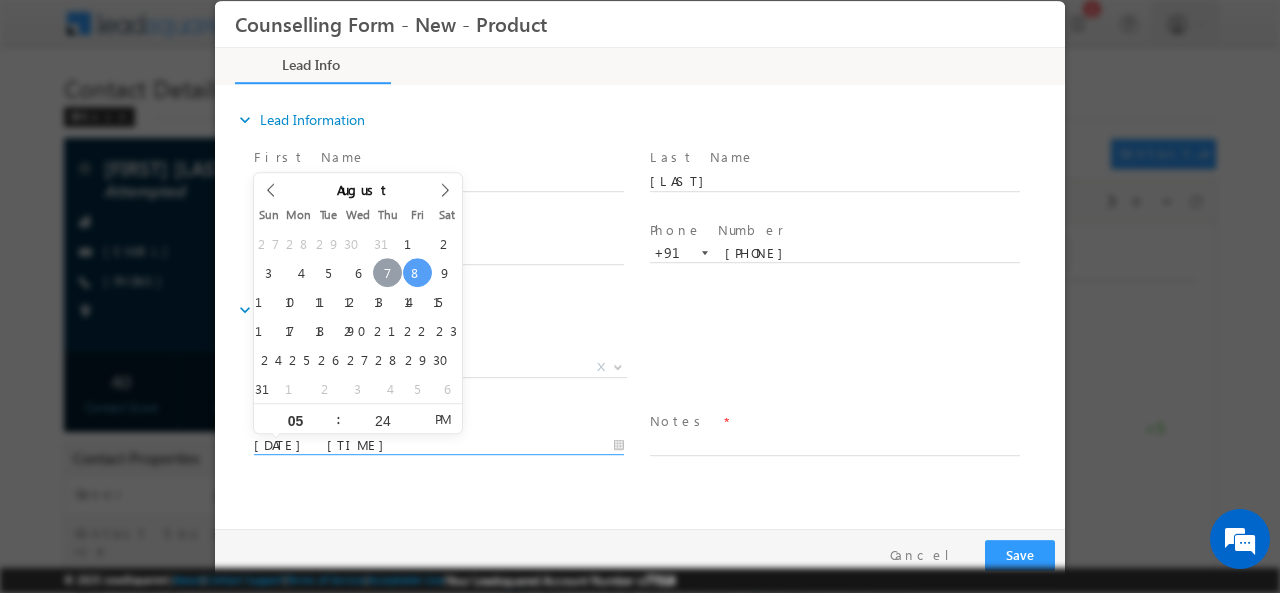 type on "07/08/2025 5:24 PM" 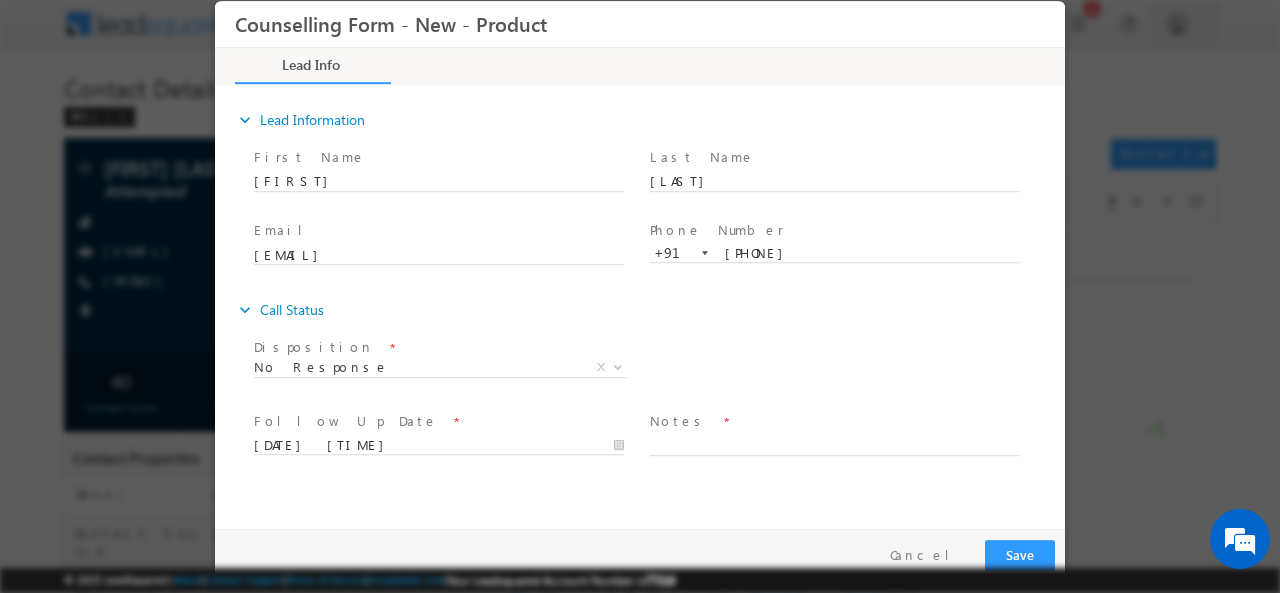 click on "expand_more Call Status" at bounding box center (650, 309) 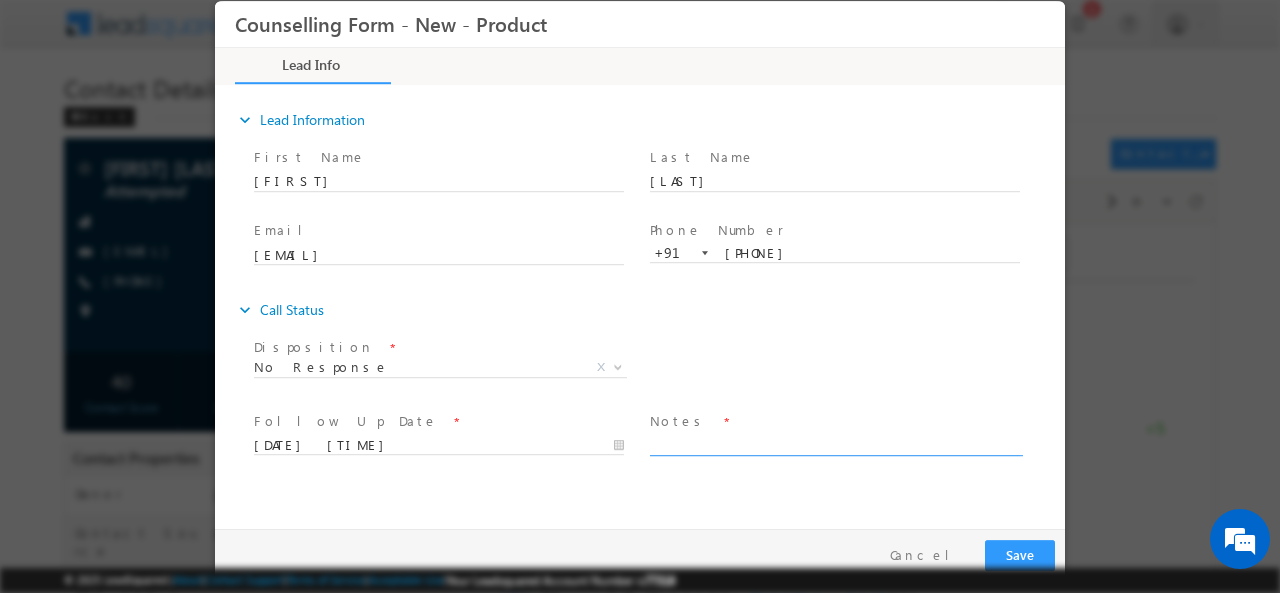 click at bounding box center [835, 443] 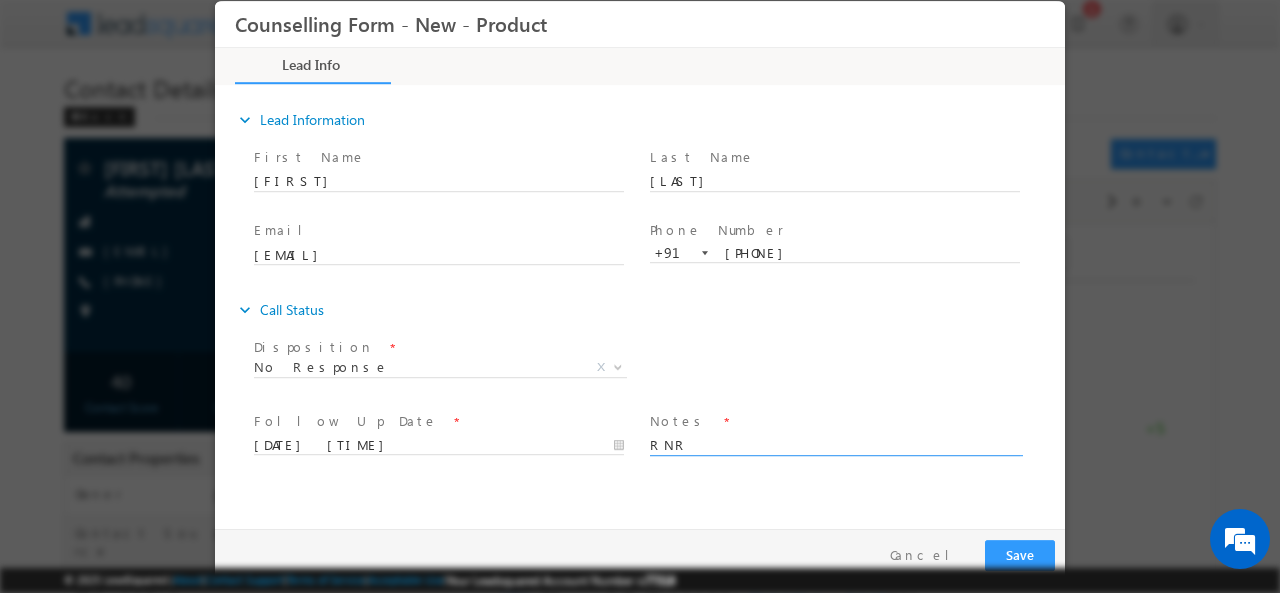 type on "RNR" 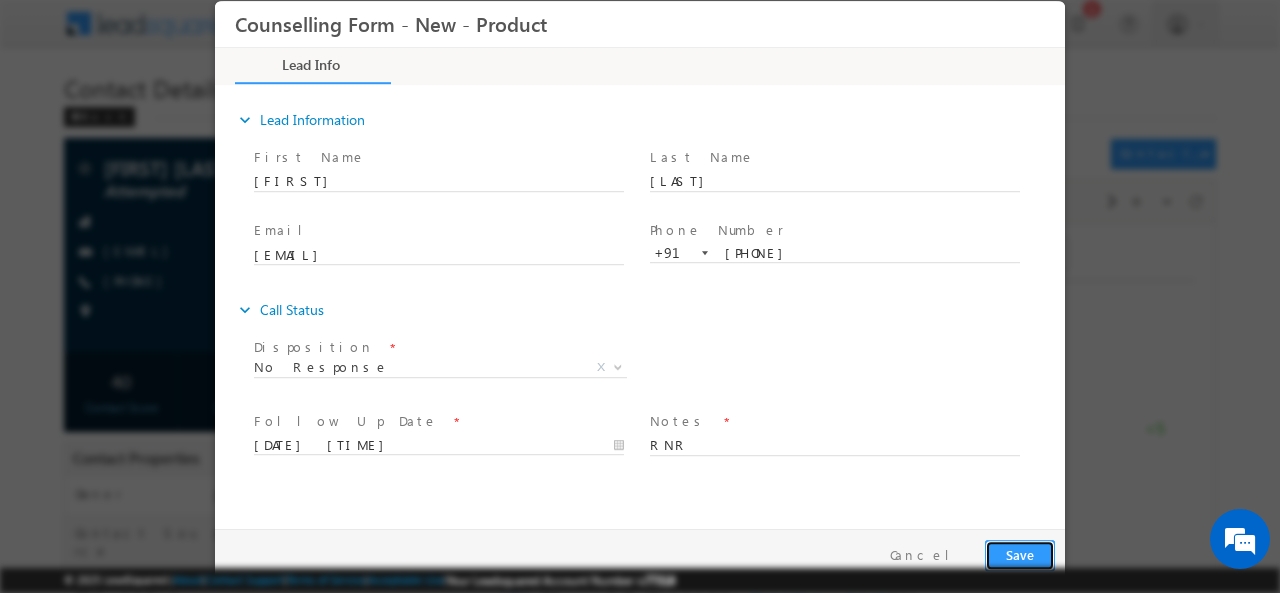 click on "Save" at bounding box center [1020, 554] 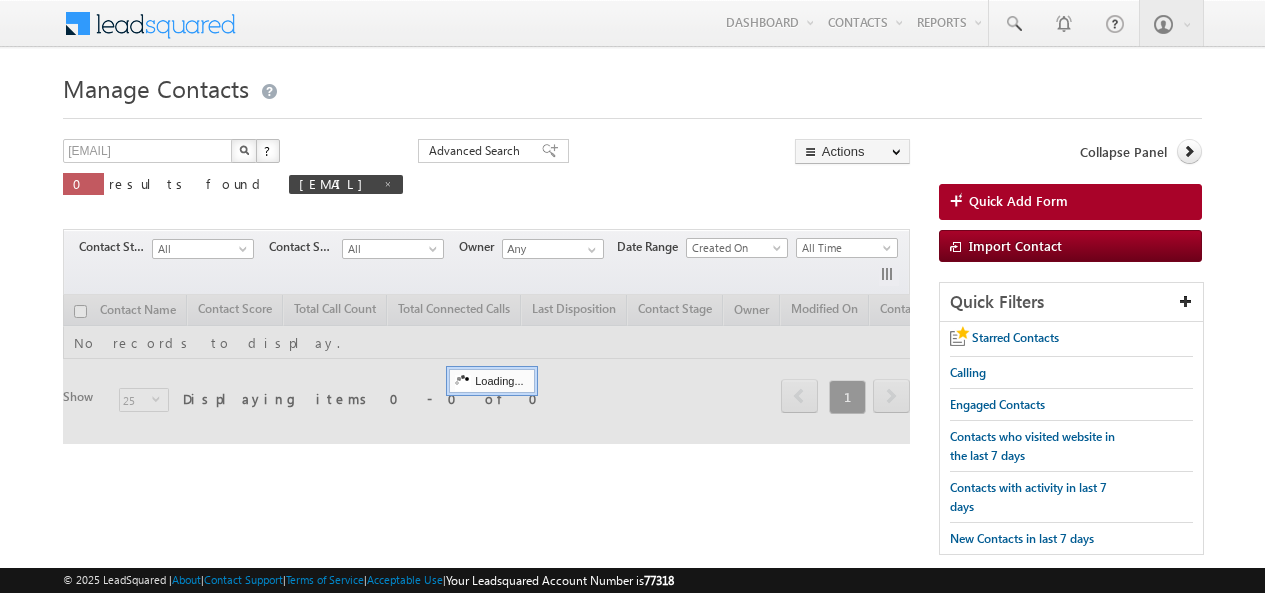 scroll, scrollTop: 0, scrollLeft: 0, axis: both 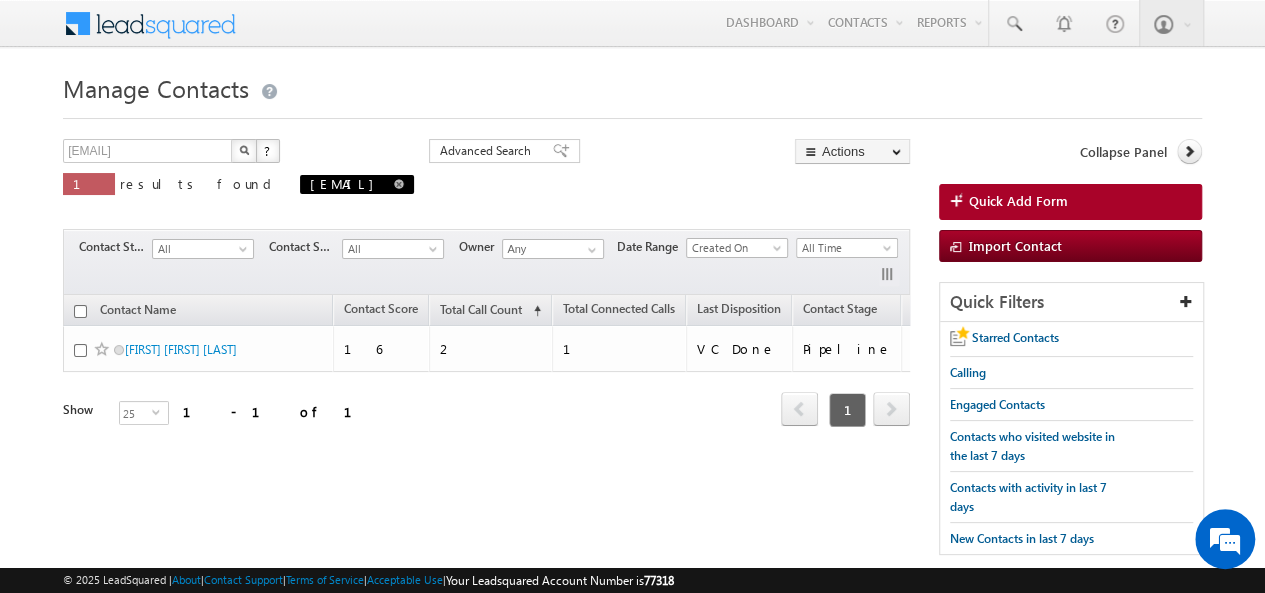 click at bounding box center (399, 184) 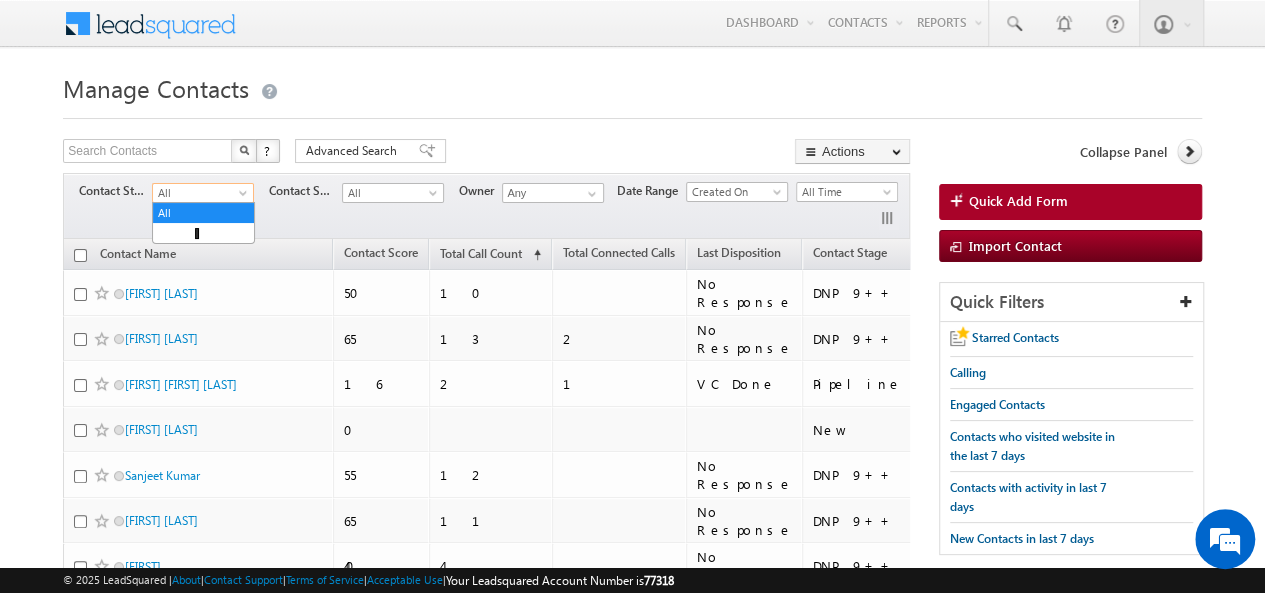 click on "All" at bounding box center [200, 193] 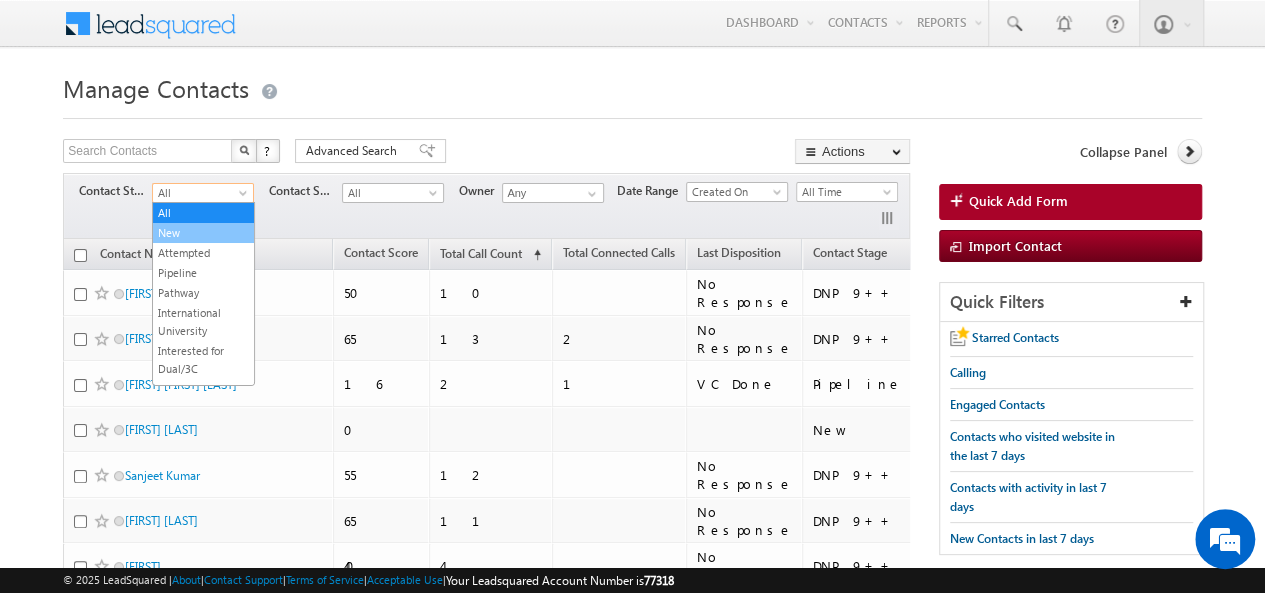 click on "New" at bounding box center (203, 233) 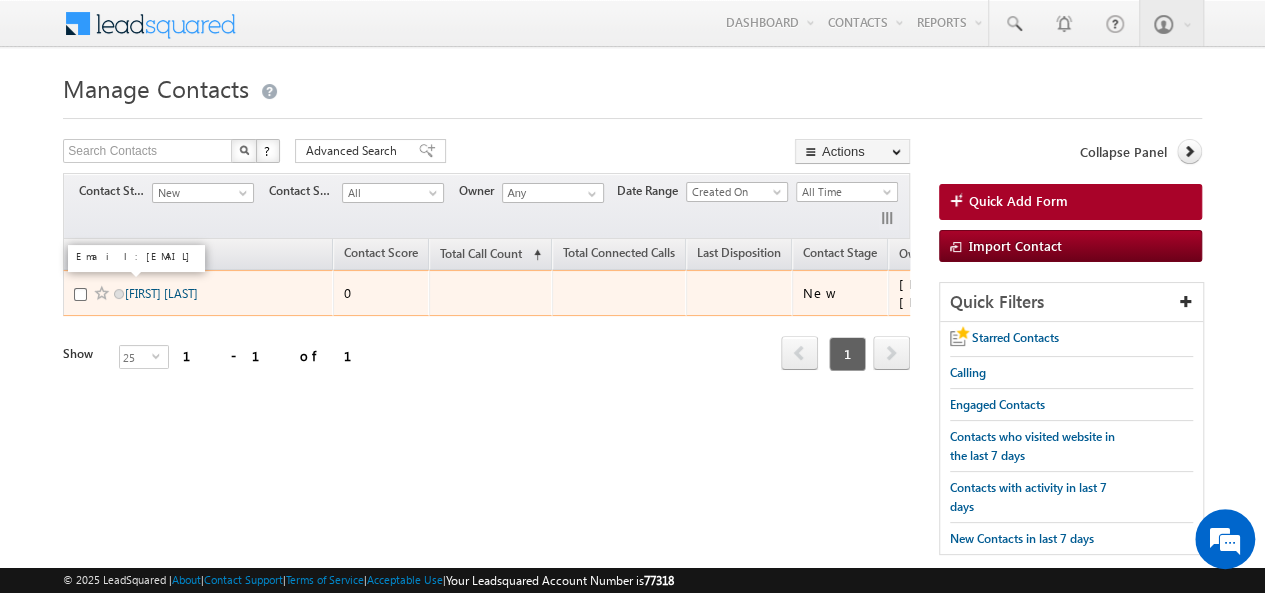 click on "[FIRST] [LAST]" at bounding box center [161, 293] 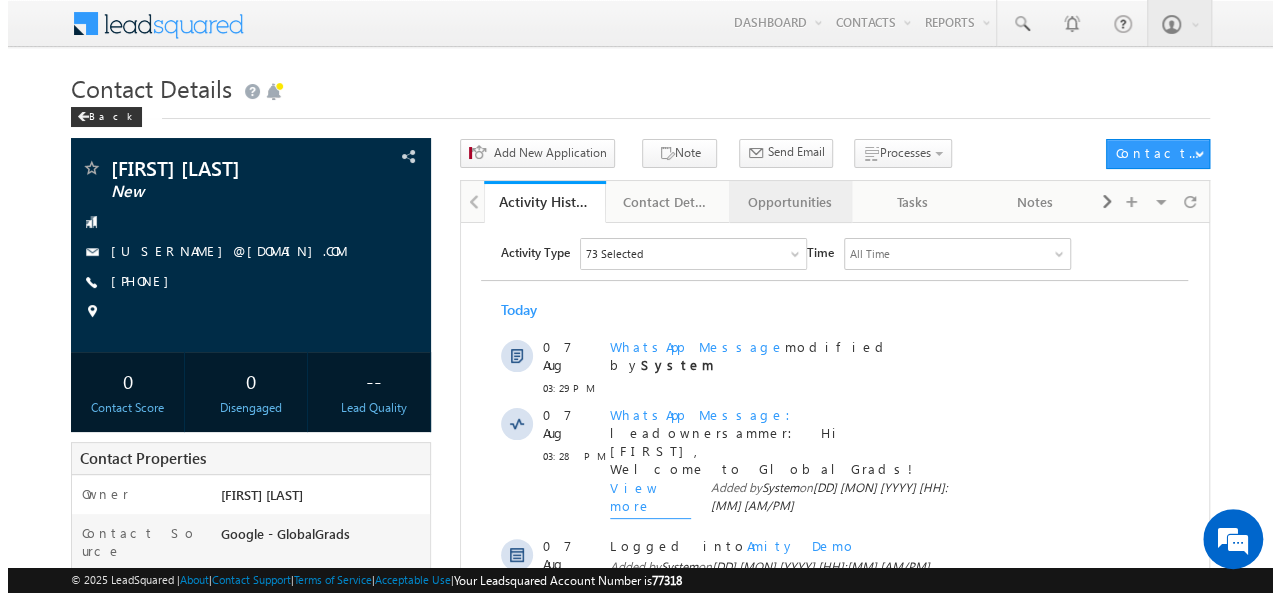 scroll, scrollTop: 0, scrollLeft: 0, axis: both 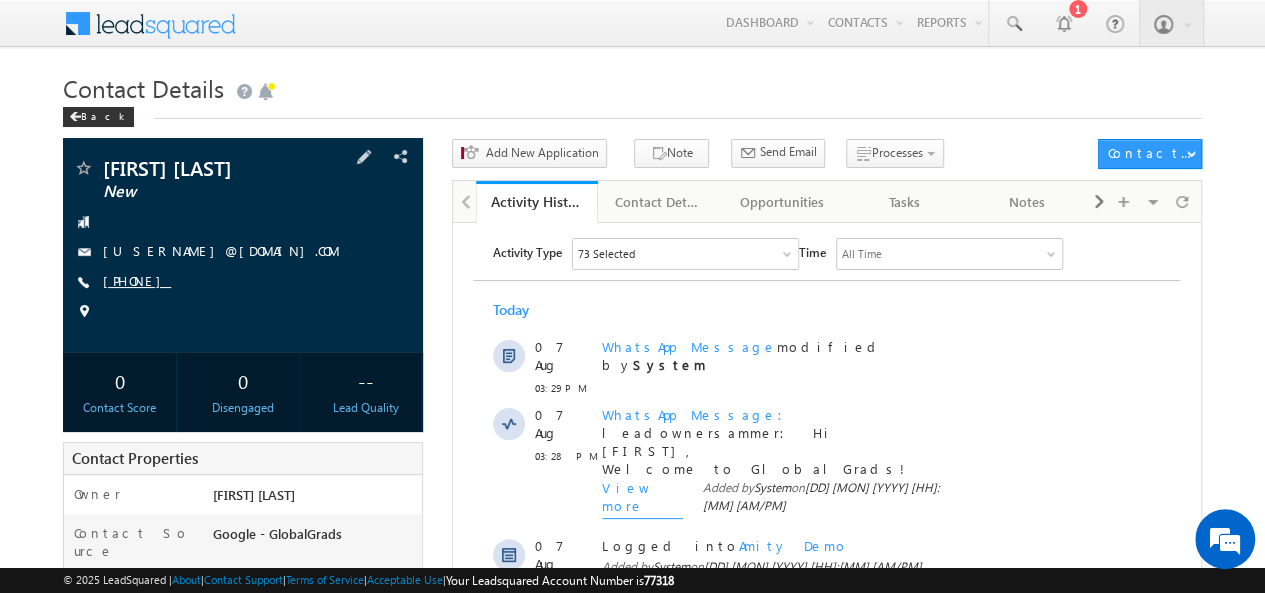 click on "[PHONE]" at bounding box center [137, 280] 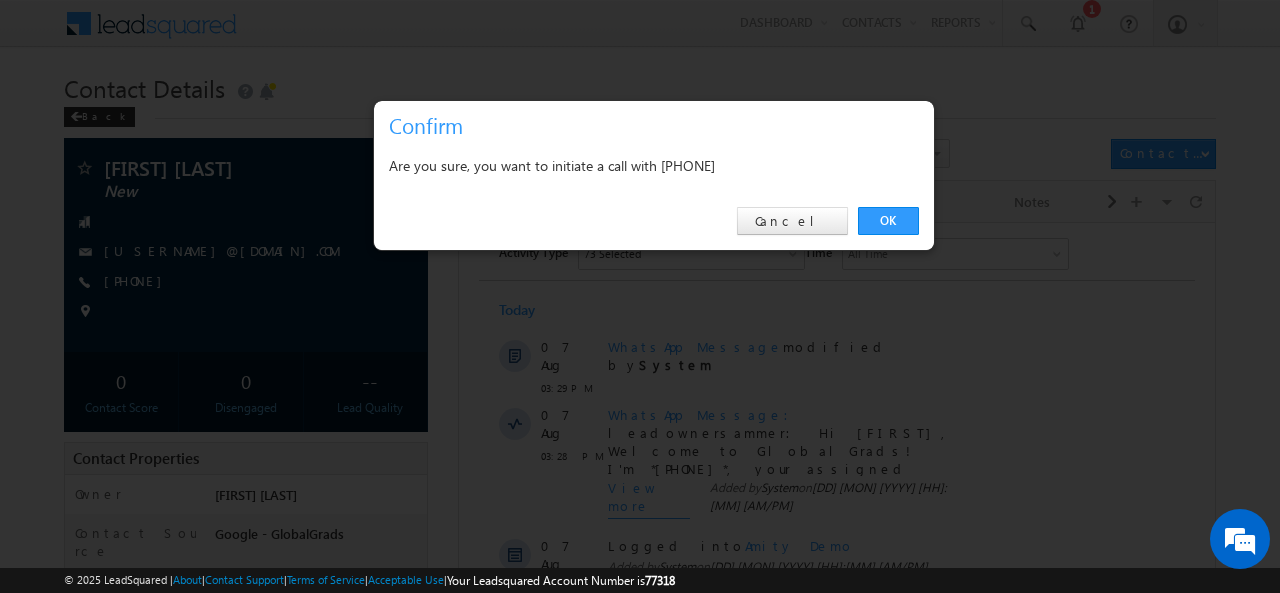 click on "OK Cancel" at bounding box center [654, 221] 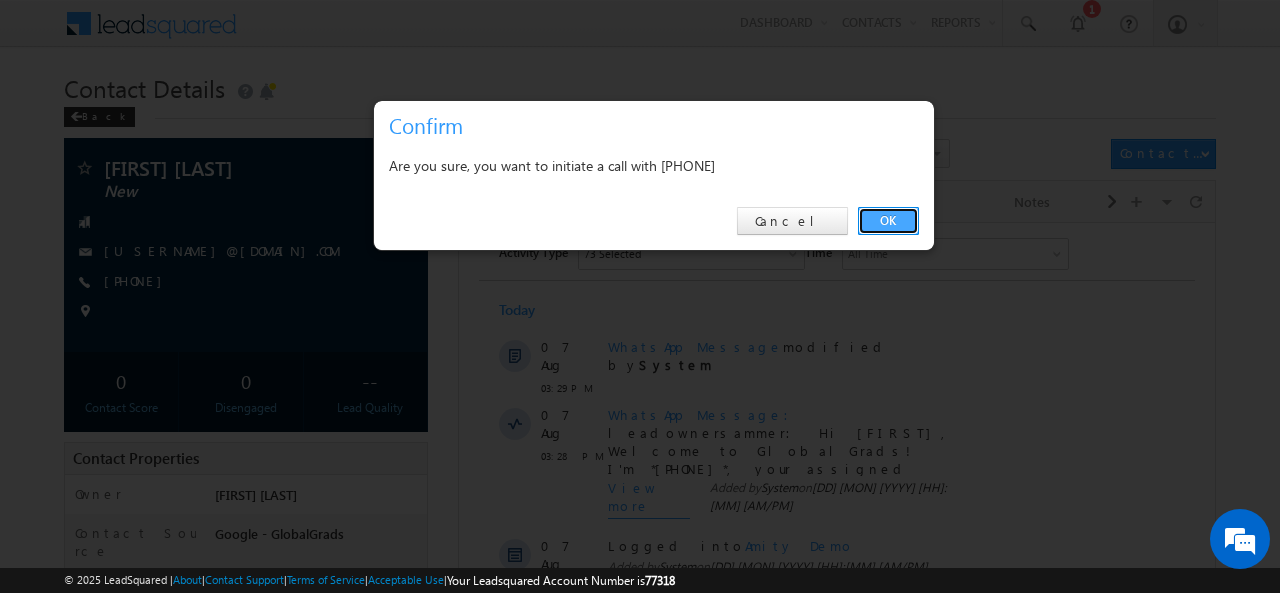click on "OK" at bounding box center [888, 221] 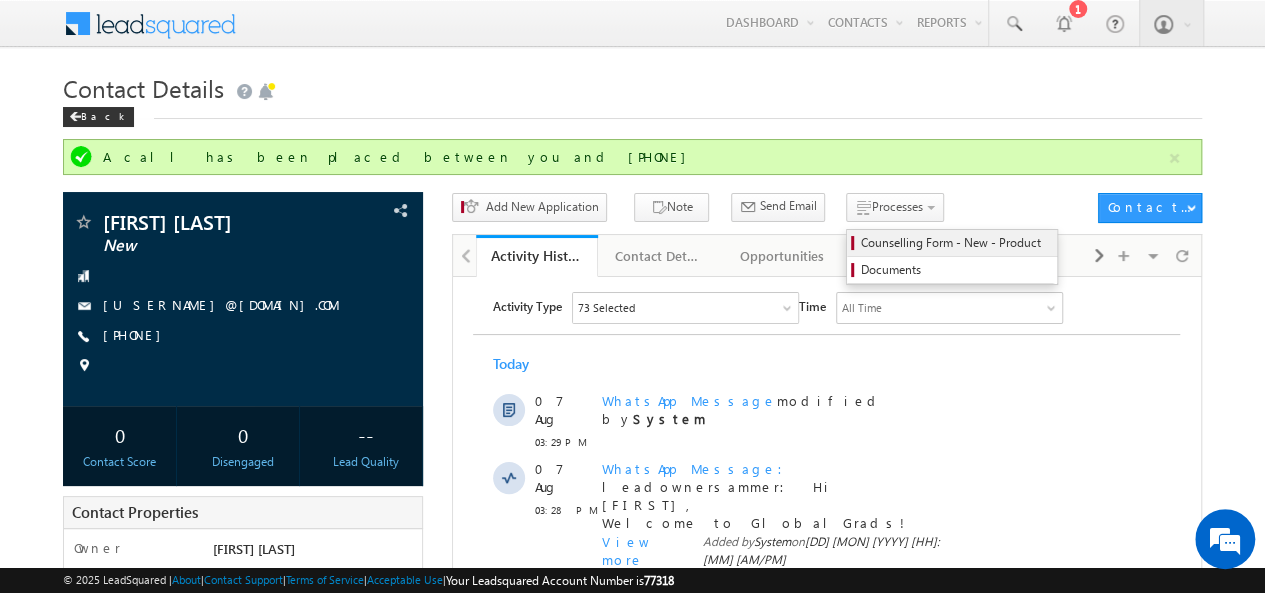 click on "Counselling Form - New - Product" at bounding box center (955, 243) 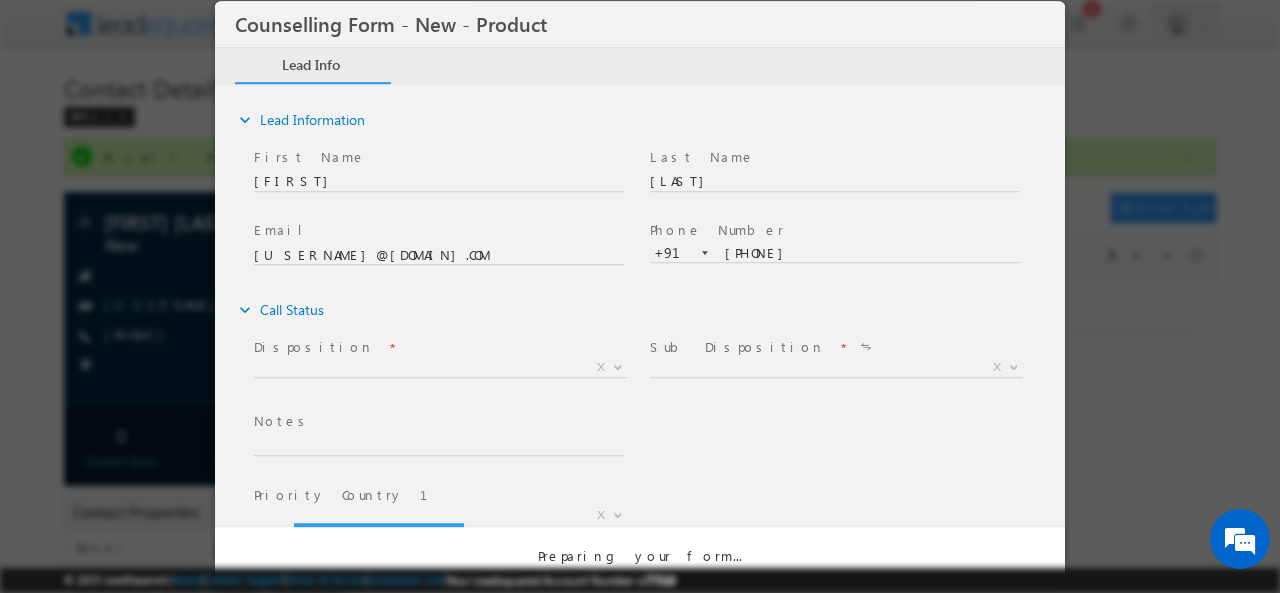 scroll, scrollTop: 0, scrollLeft: 0, axis: both 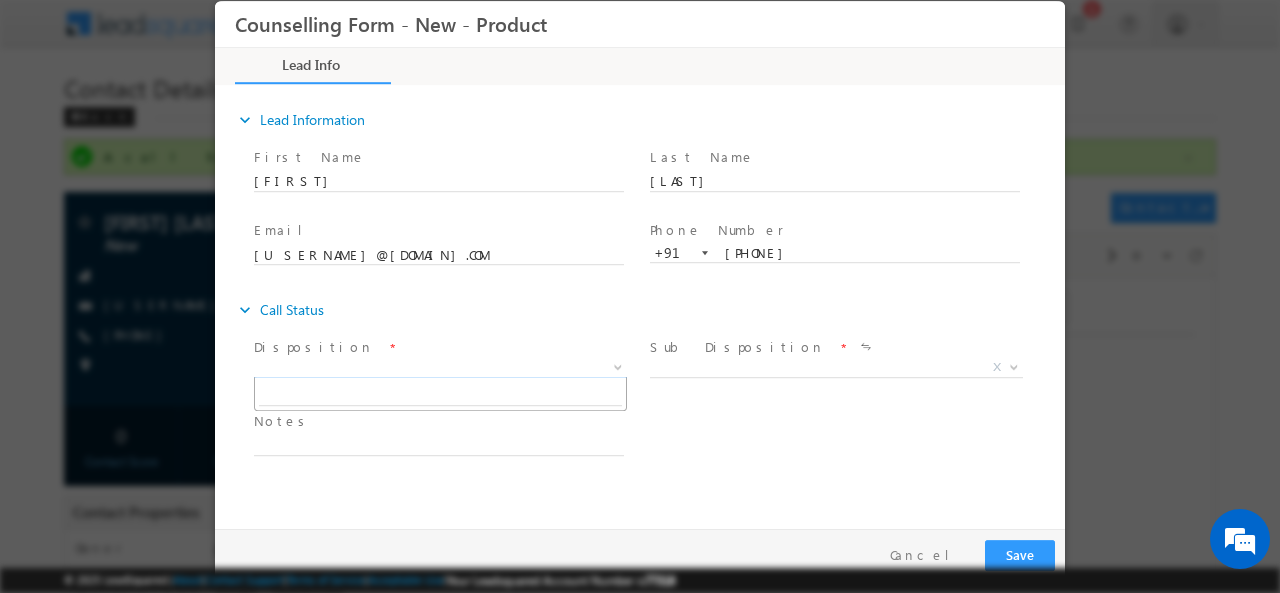 click on "X" at bounding box center (440, 367) 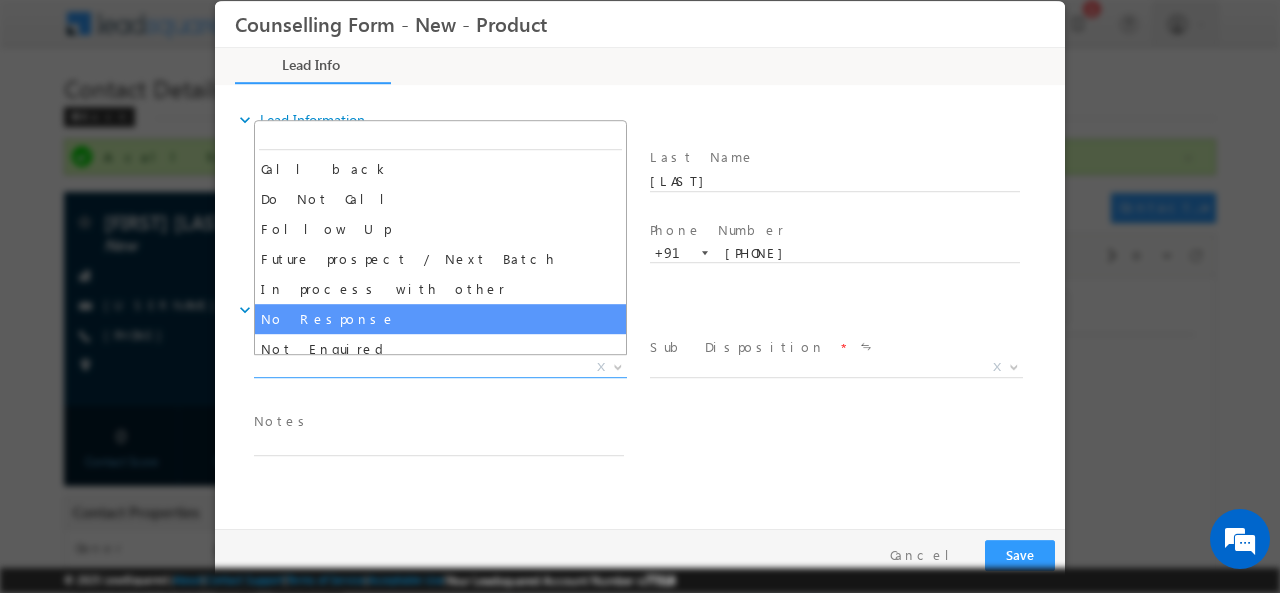select on "No Response" 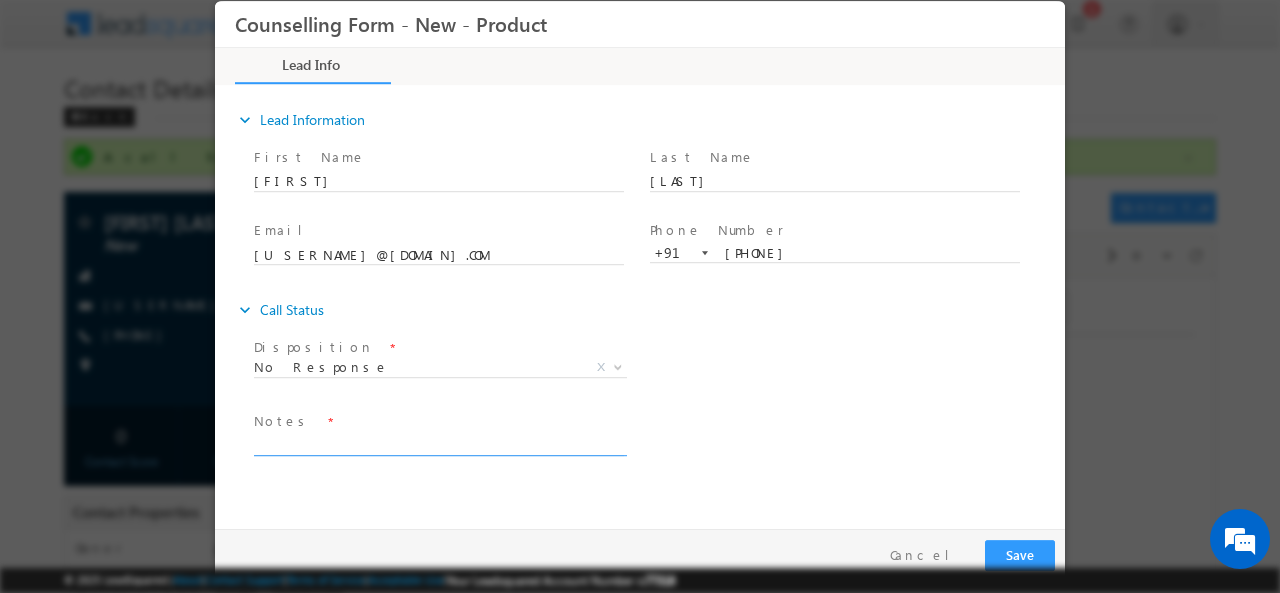 click at bounding box center (439, 443) 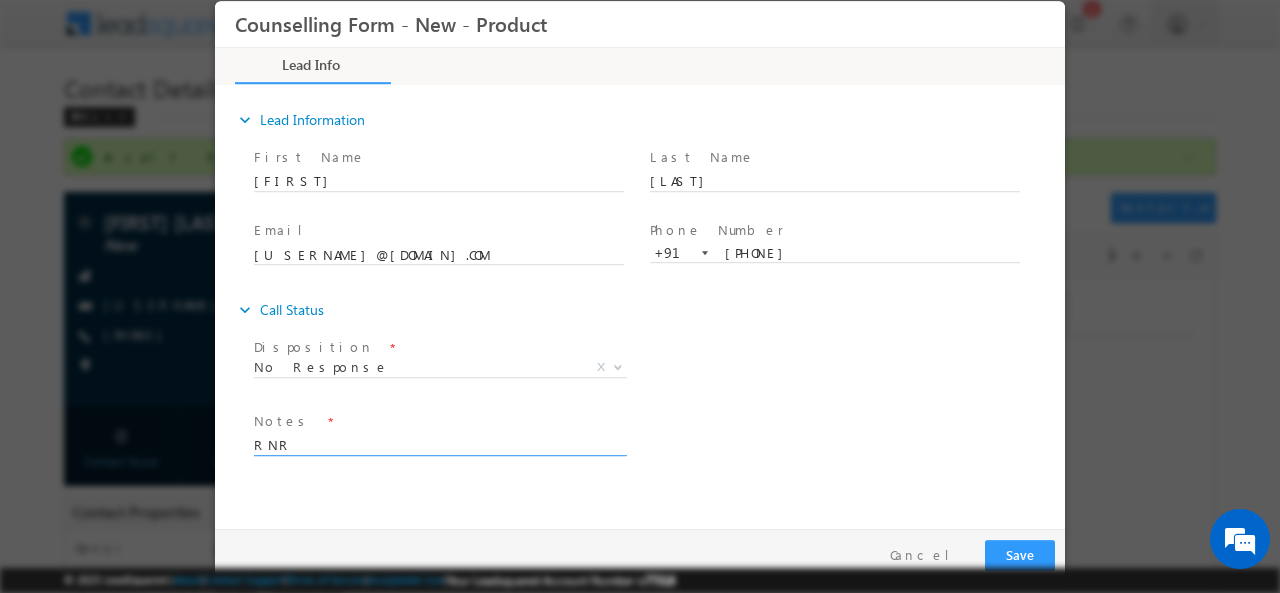 type on "RNR" 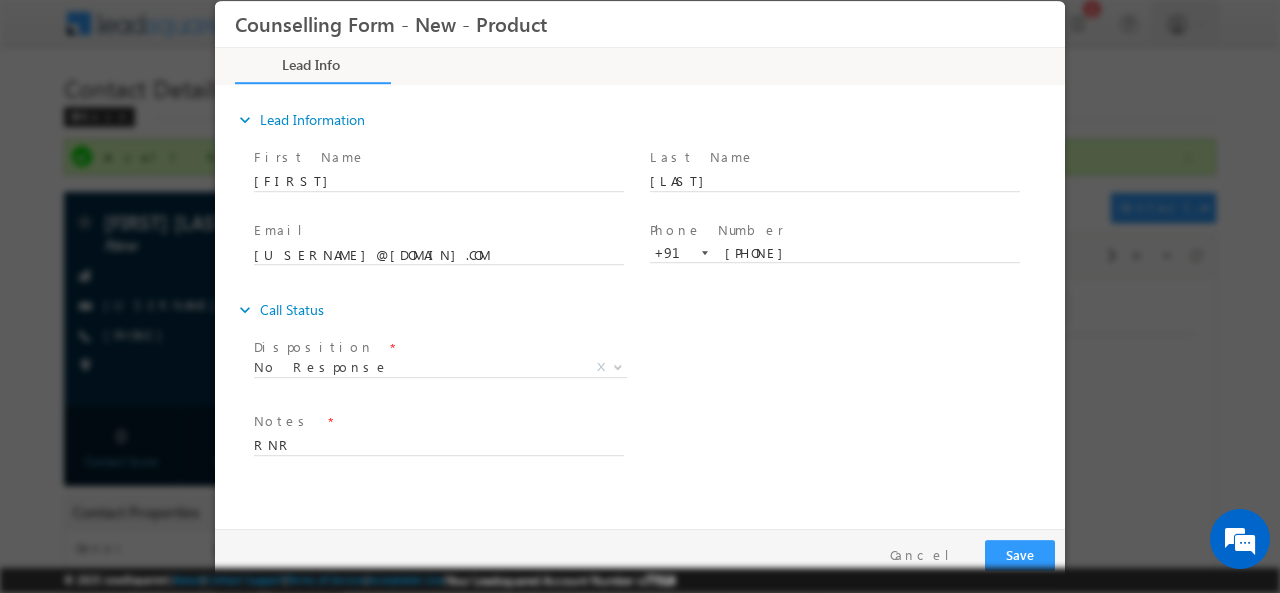 click on "Pay & Save
Save
Cancel" at bounding box center [645, 554] 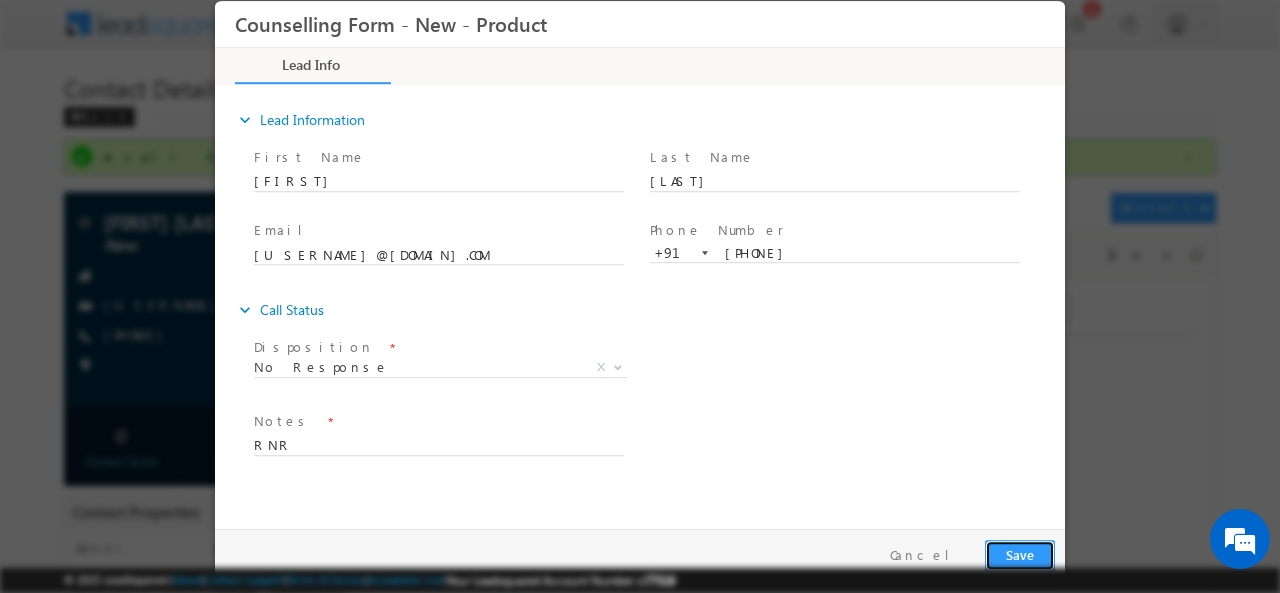 click on "Save" at bounding box center (1020, 554) 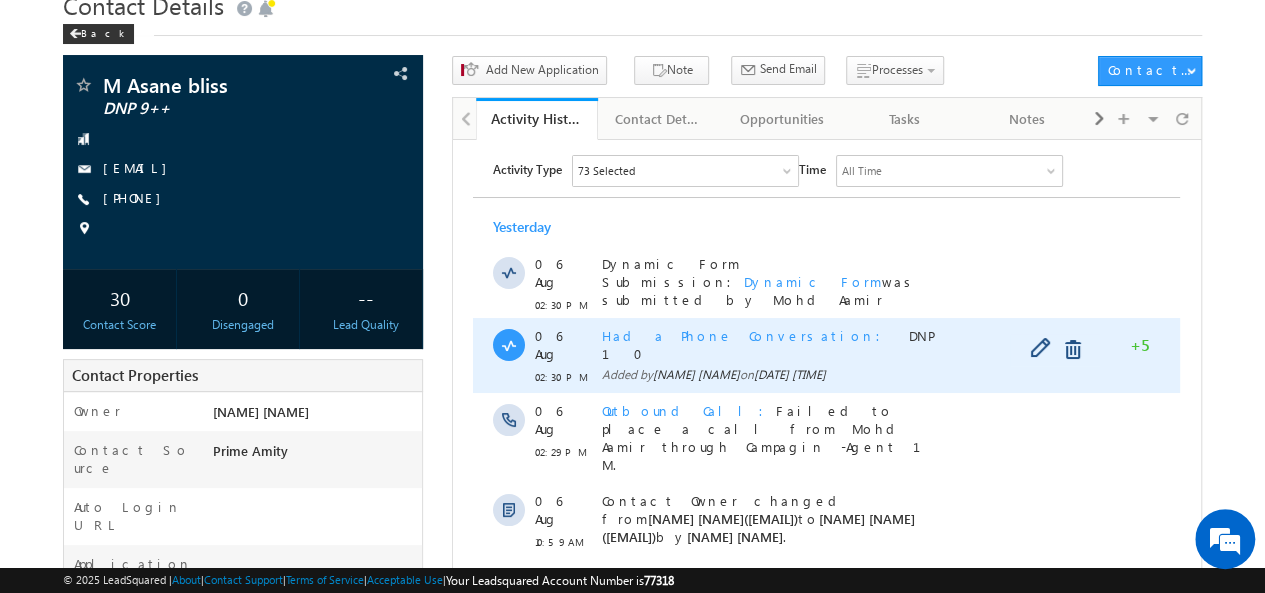 scroll, scrollTop: 0, scrollLeft: 0, axis: both 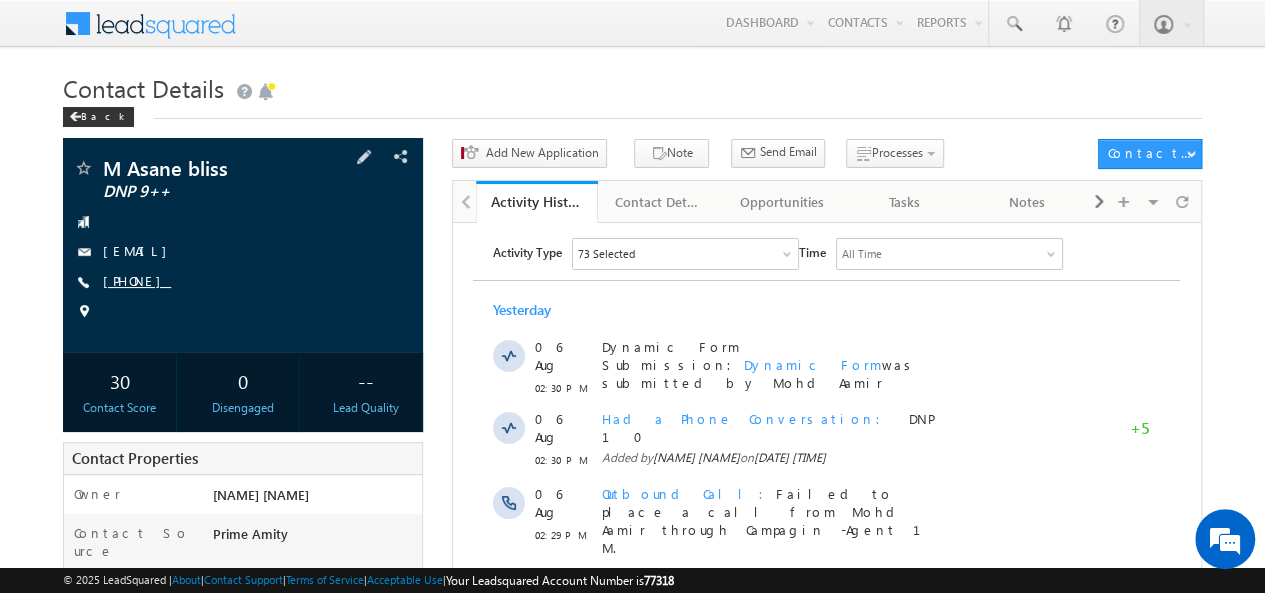 click on "[PHONE]" at bounding box center [137, 280] 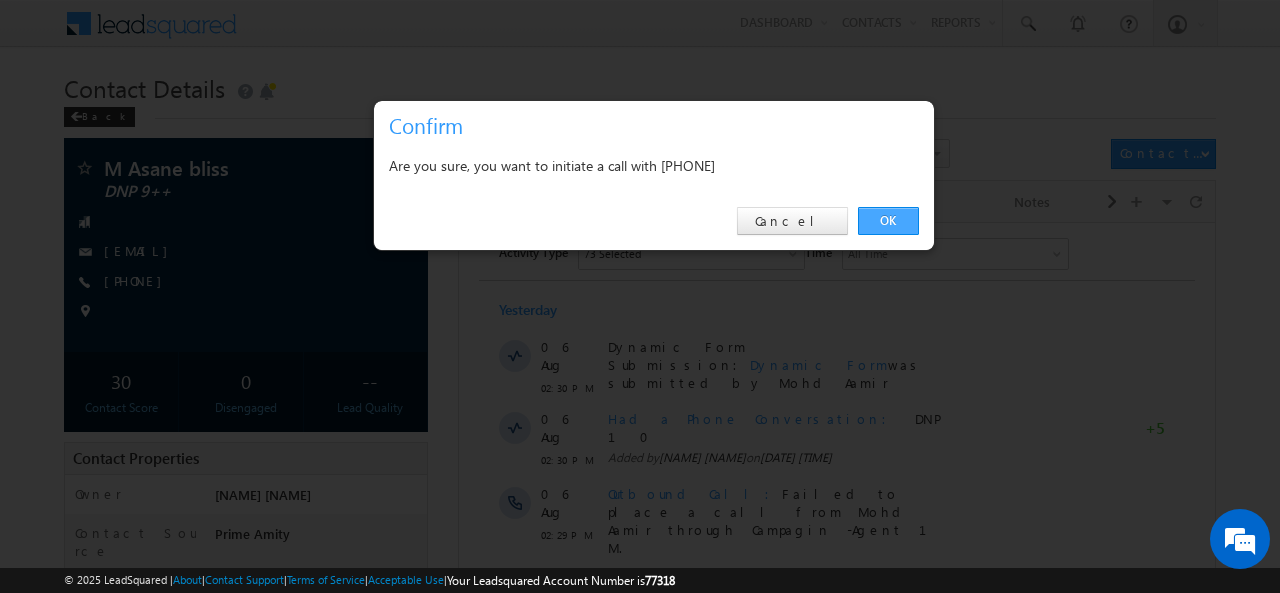 click on "OK" at bounding box center [888, 221] 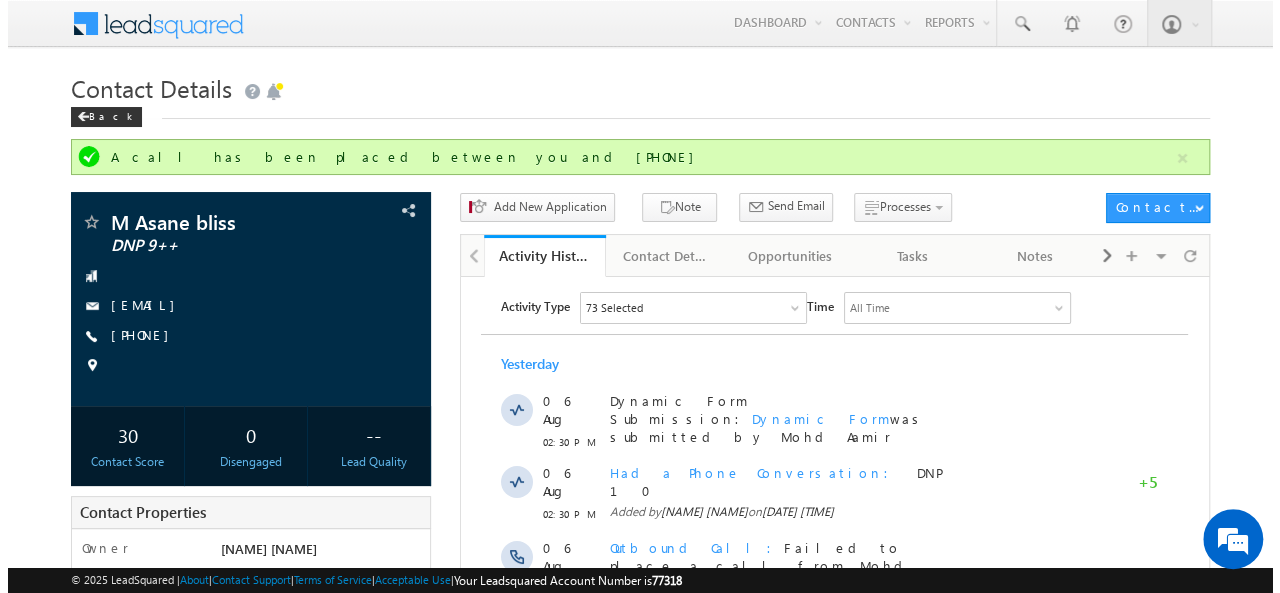 scroll, scrollTop: 0, scrollLeft: 0, axis: both 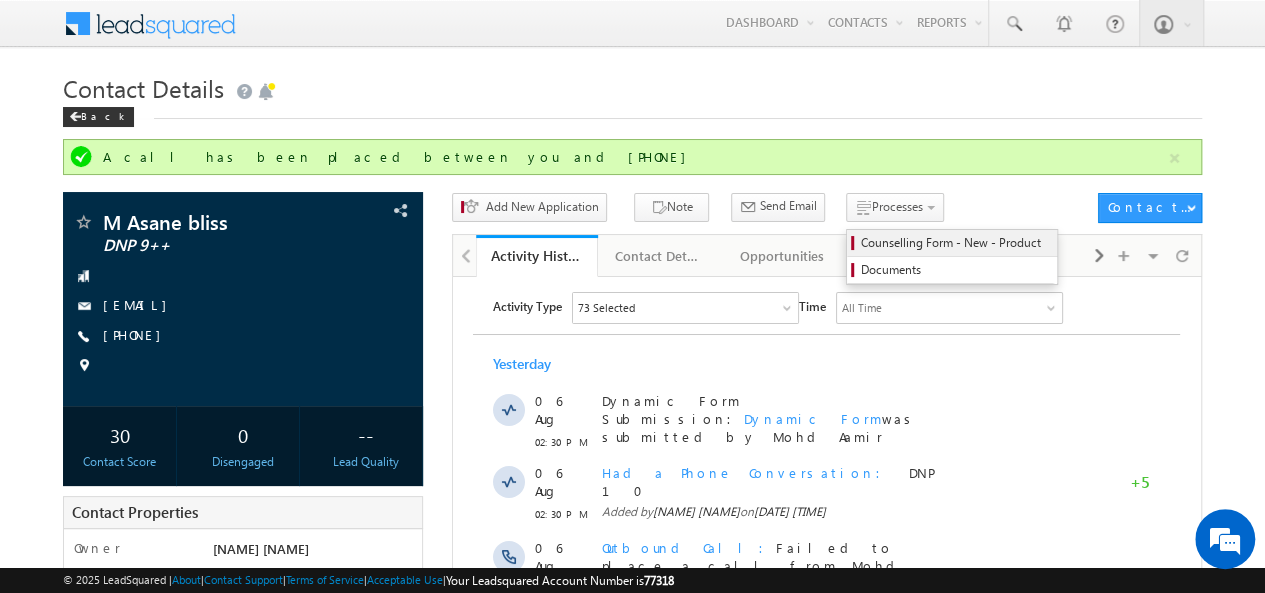 click on "Counselling Form - New - Product" at bounding box center (955, 243) 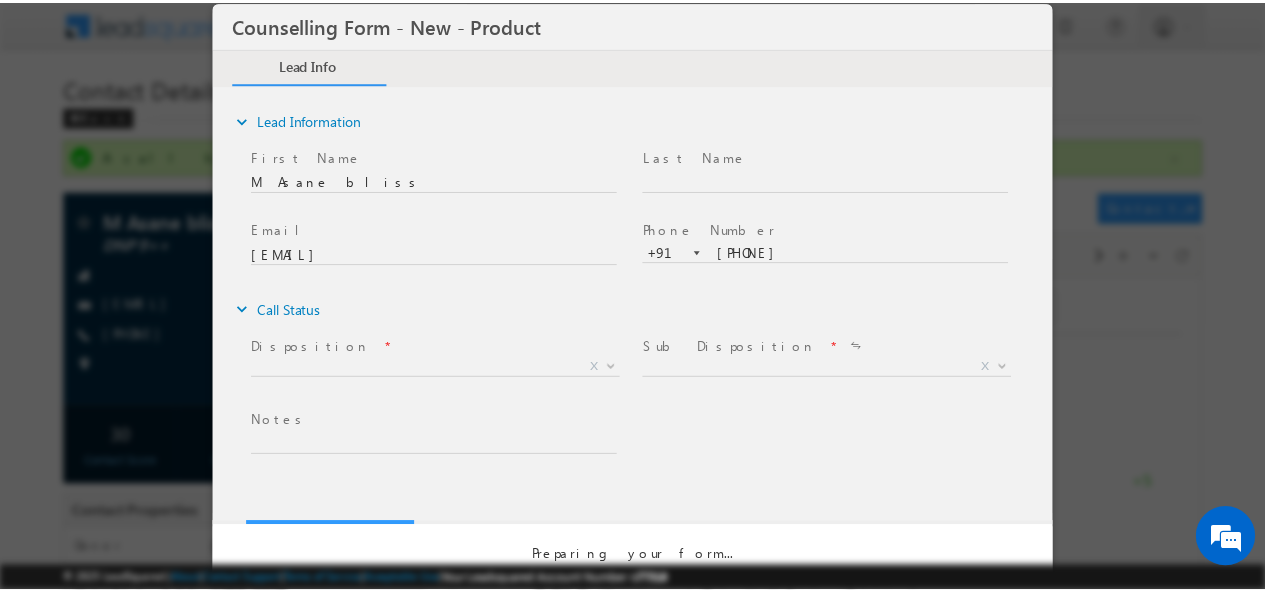 scroll, scrollTop: 0, scrollLeft: 0, axis: both 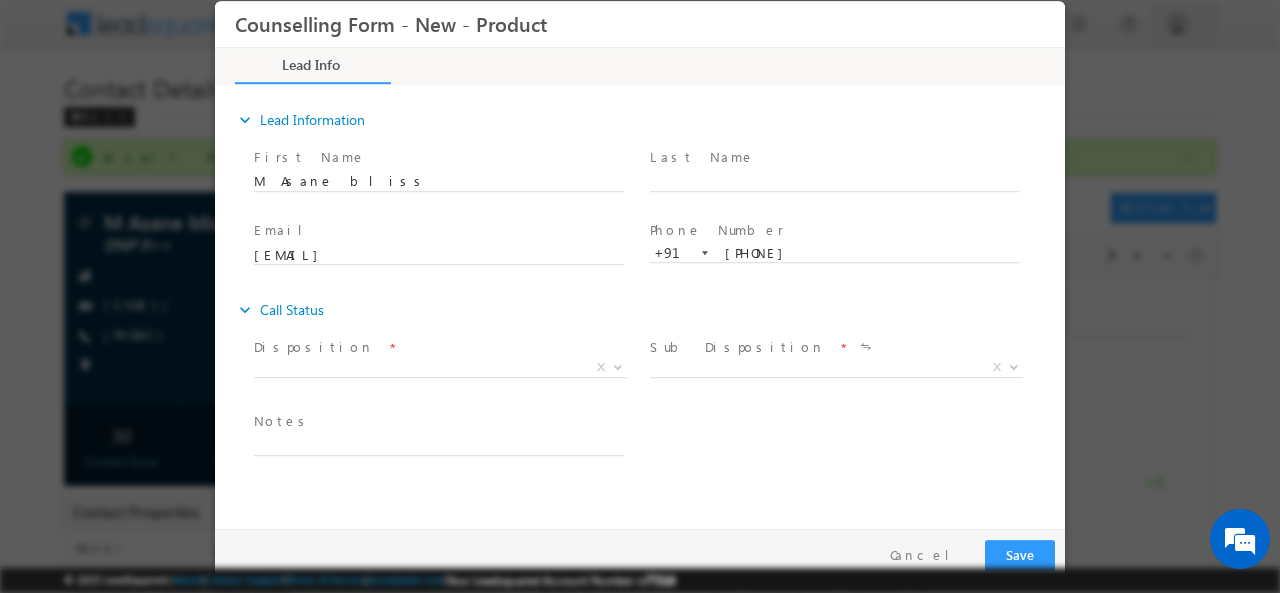 click at bounding box center [640, 296] 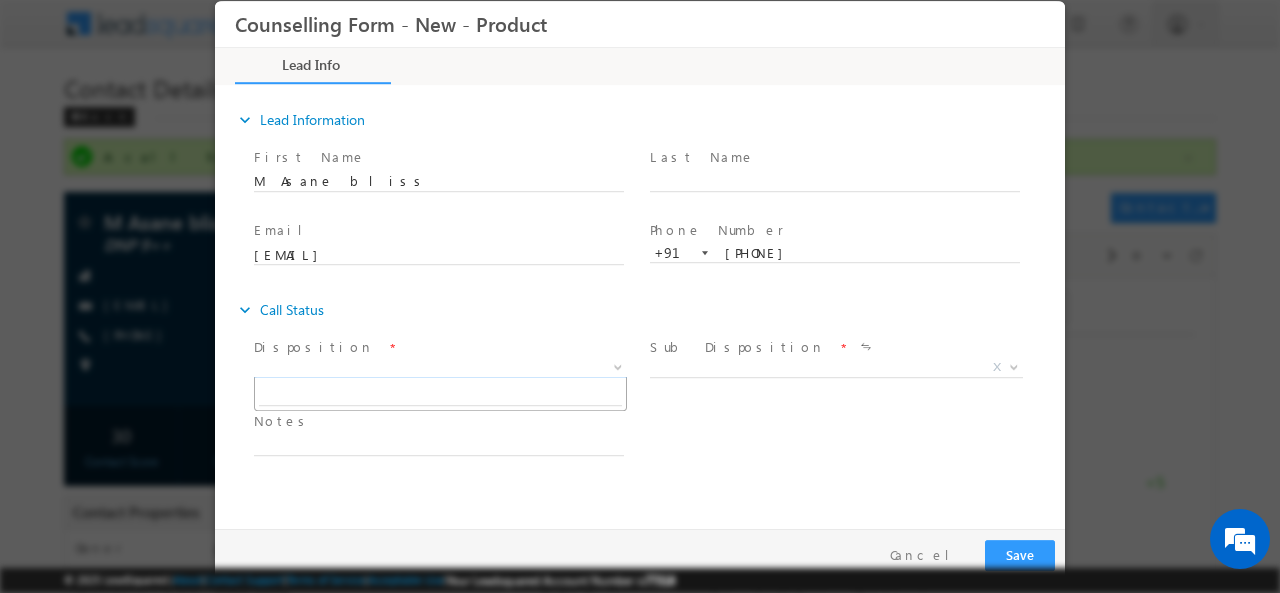 click on "X" at bounding box center (440, 367) 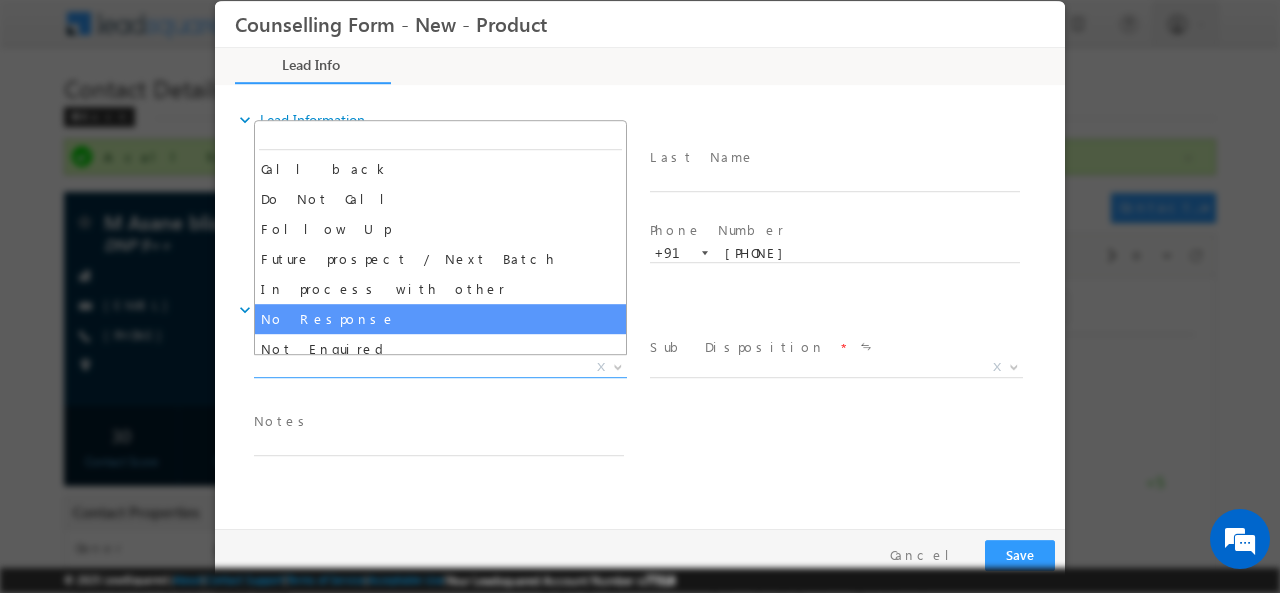 select on "No Response" 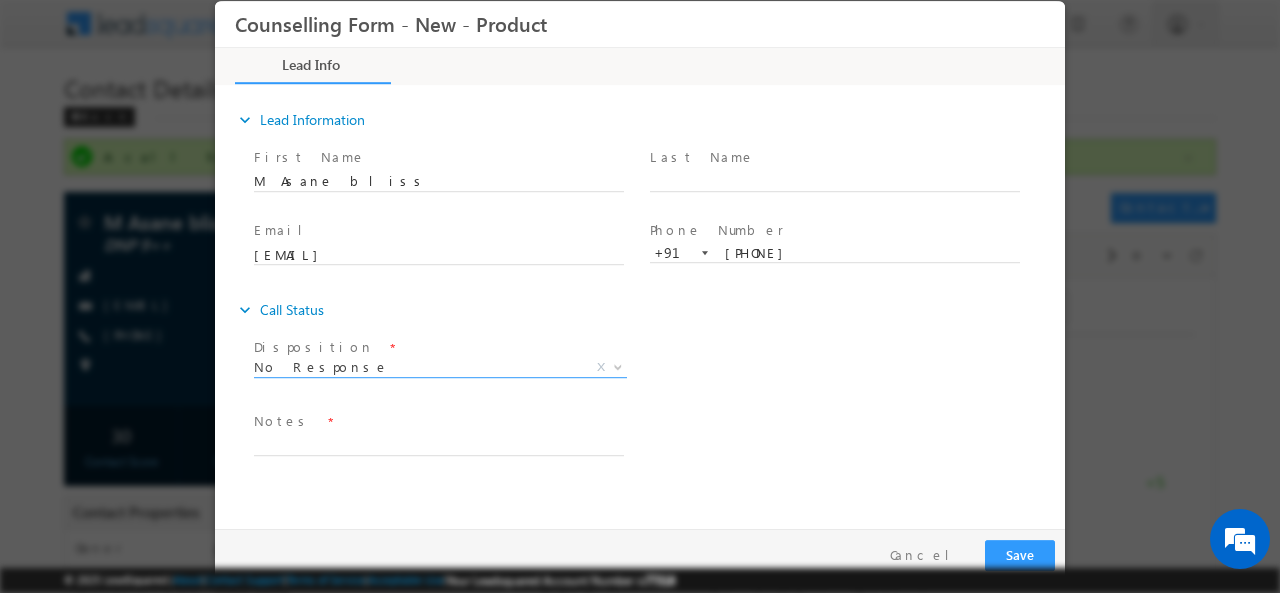 click at bounding box center (438, 465) 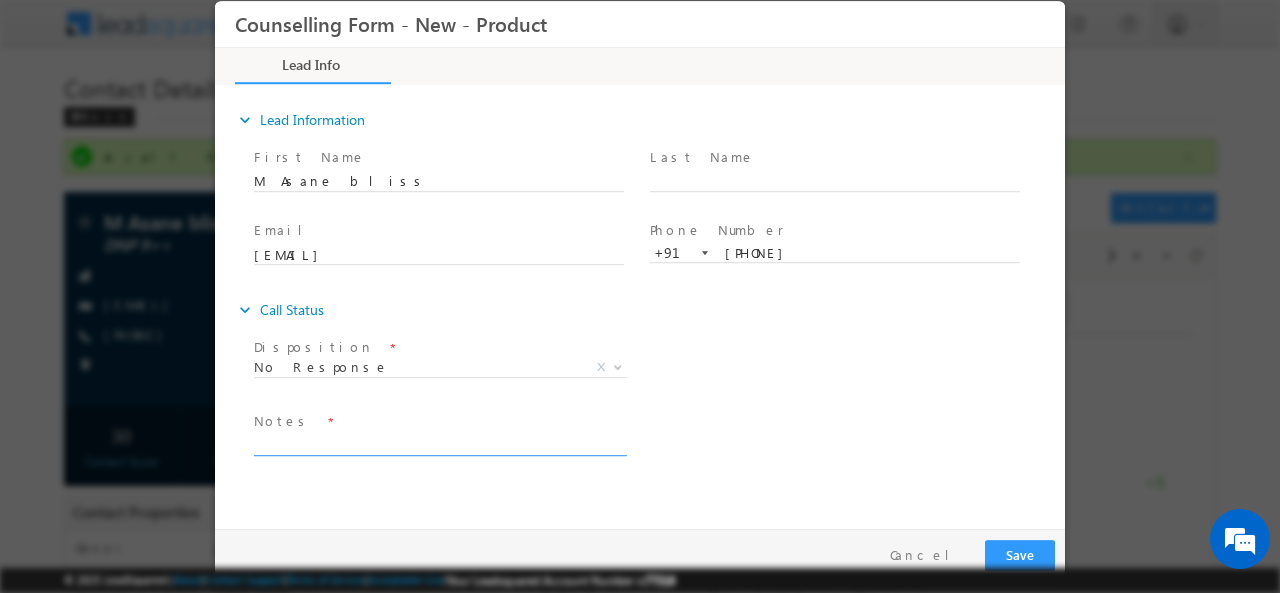 click at bounding box center [439, 443] 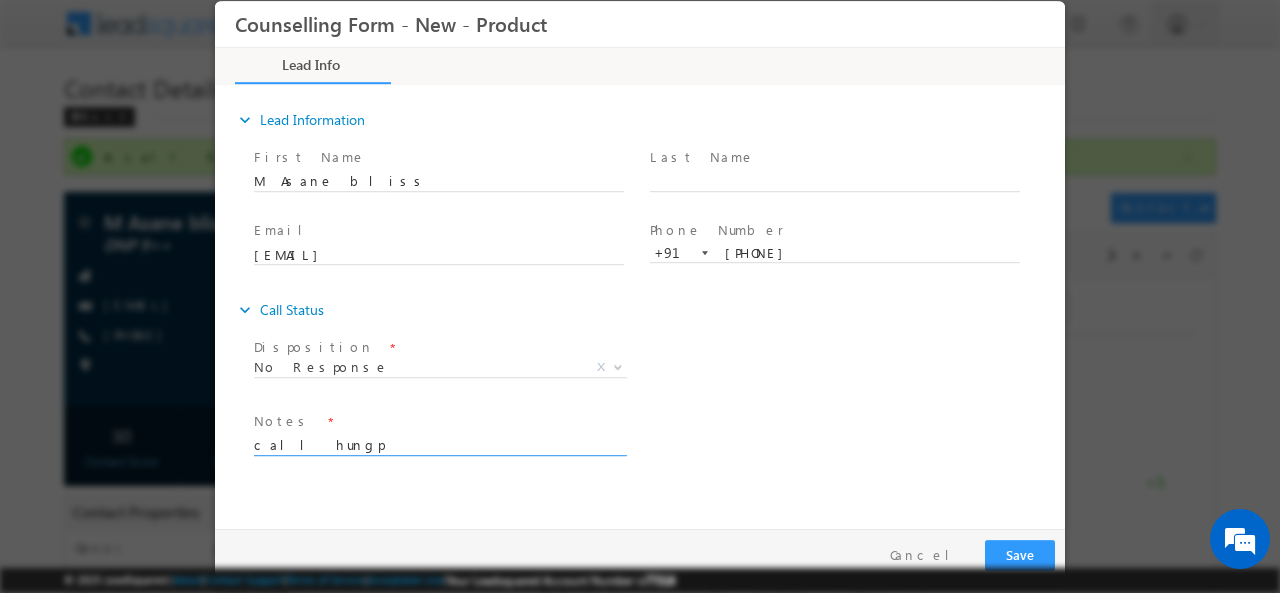 type on "call hungp" 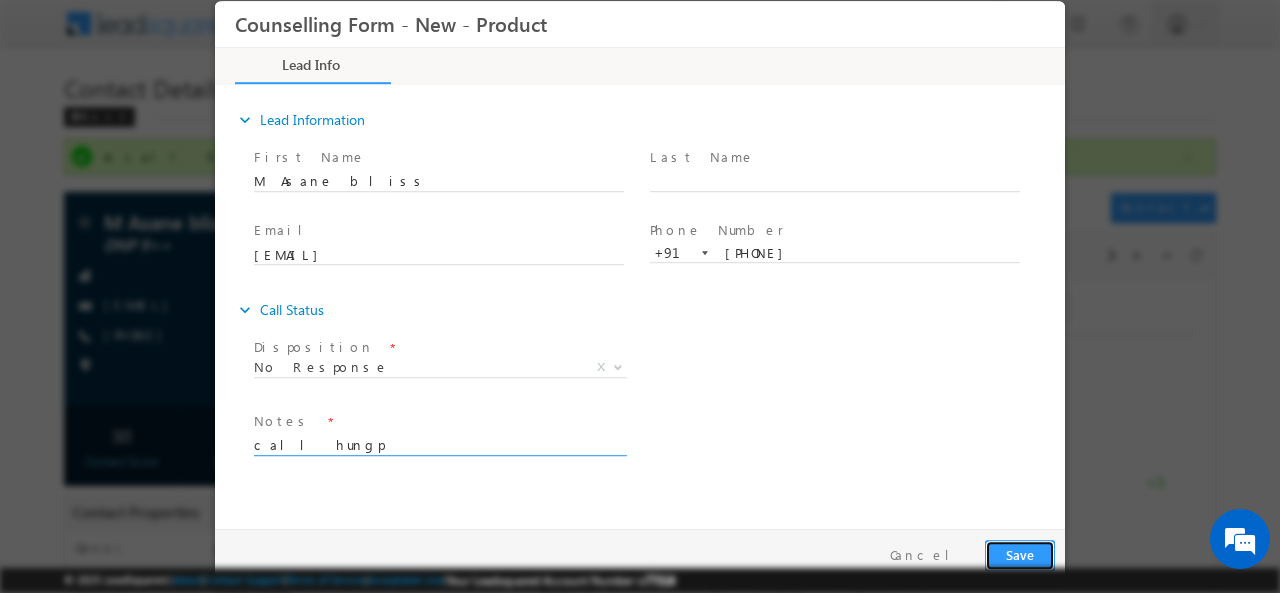 click on "Save" at bounding box center [1020, 554] 